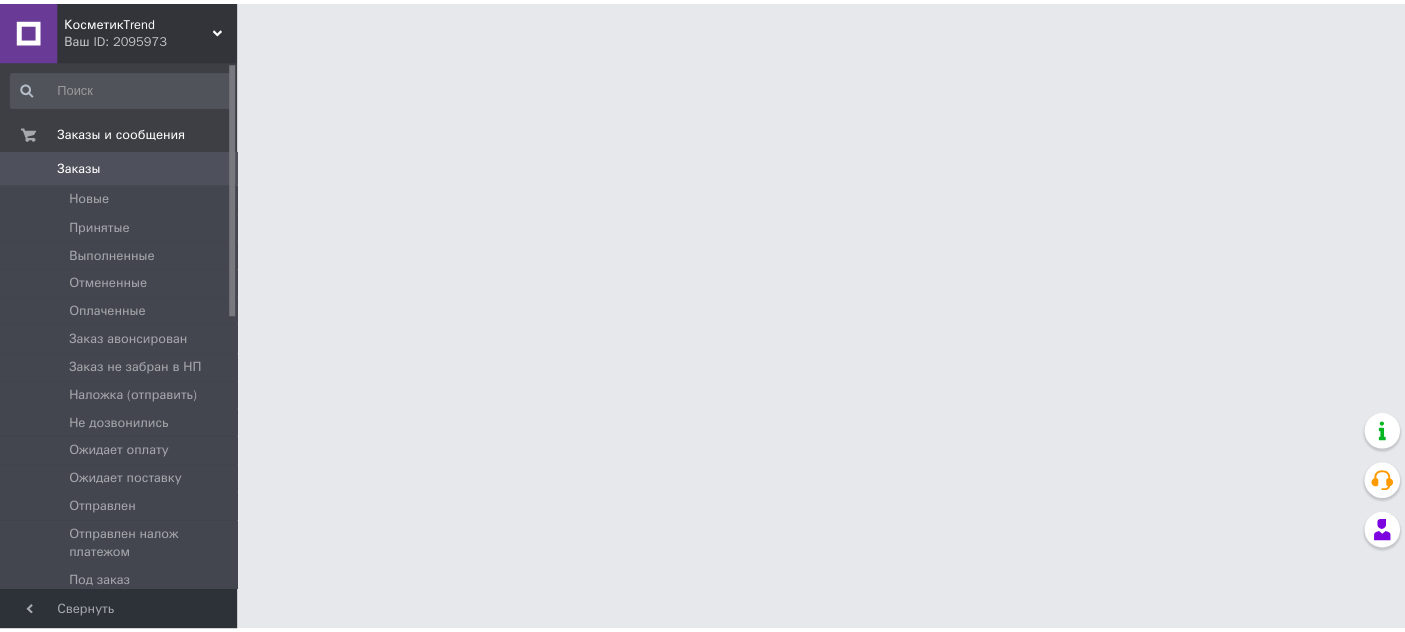 scroll, scrollTop: 0, scrollLeft: 0, axis: both 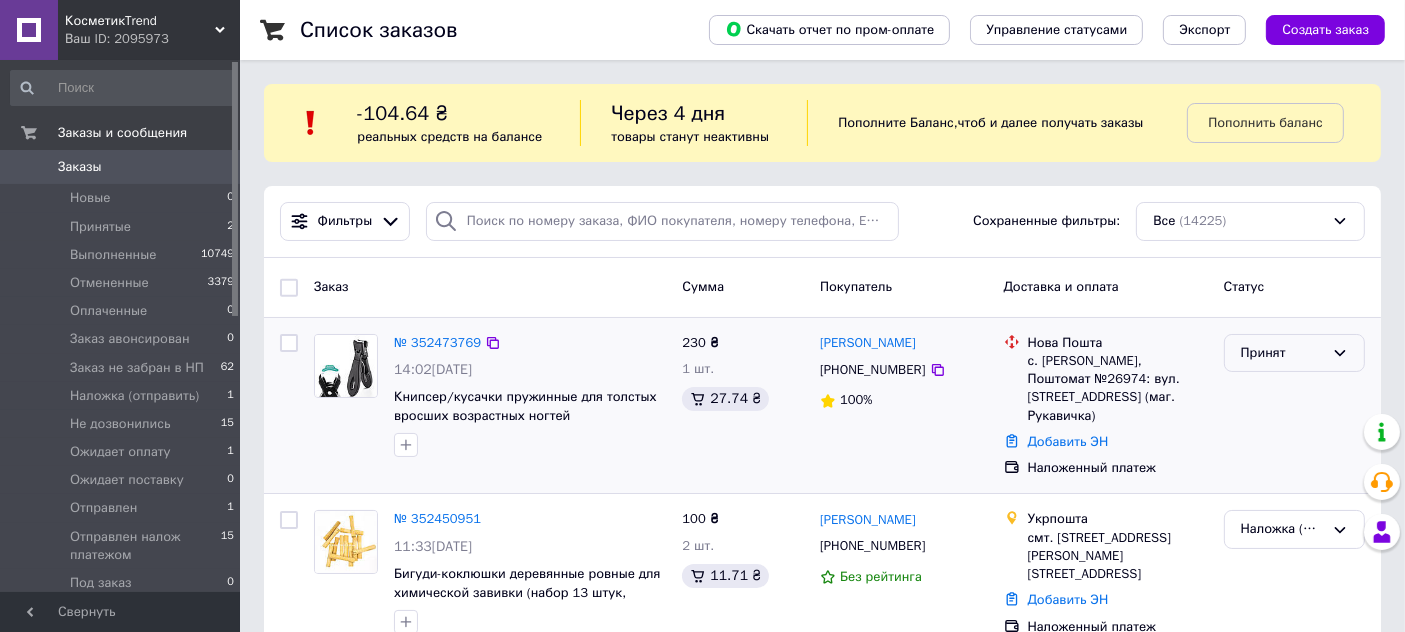 click on "Принят" at bounding box center [1282, 353] 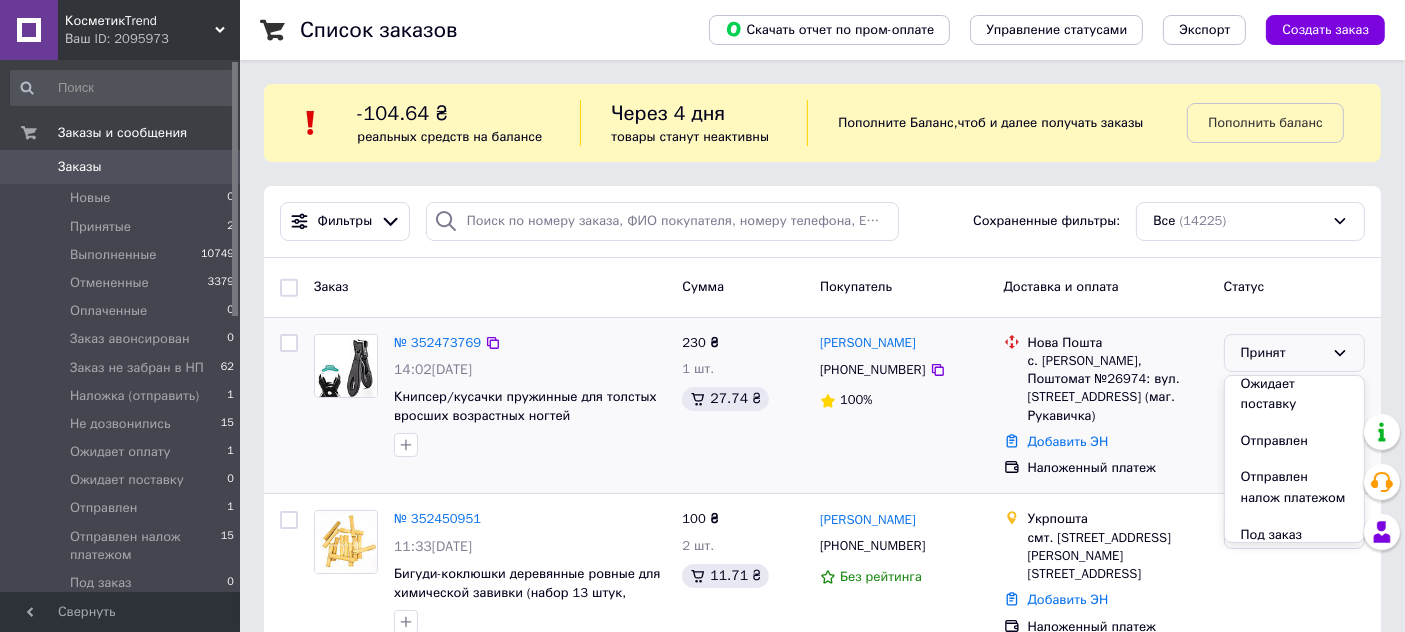 scroll, scrollTop: 375, scrollLeft: 0, axis: vertical 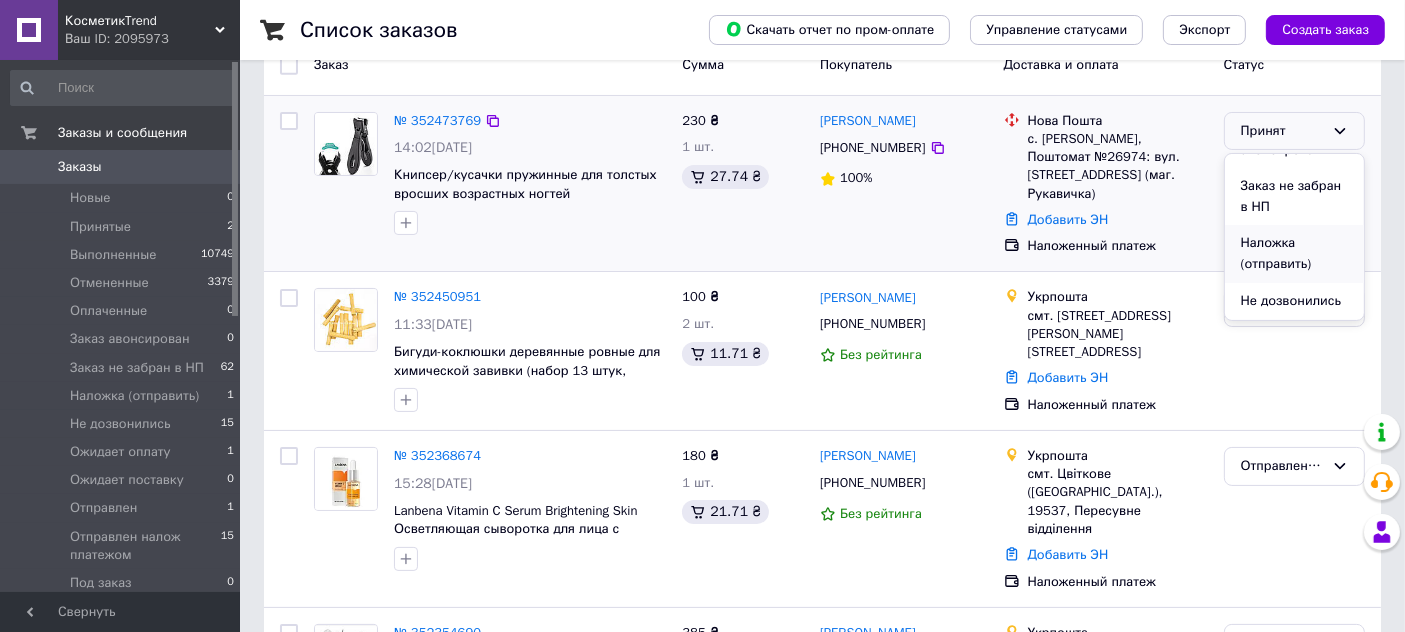 click on "Наложка (отправить)" at bounding box center (1294, 253) 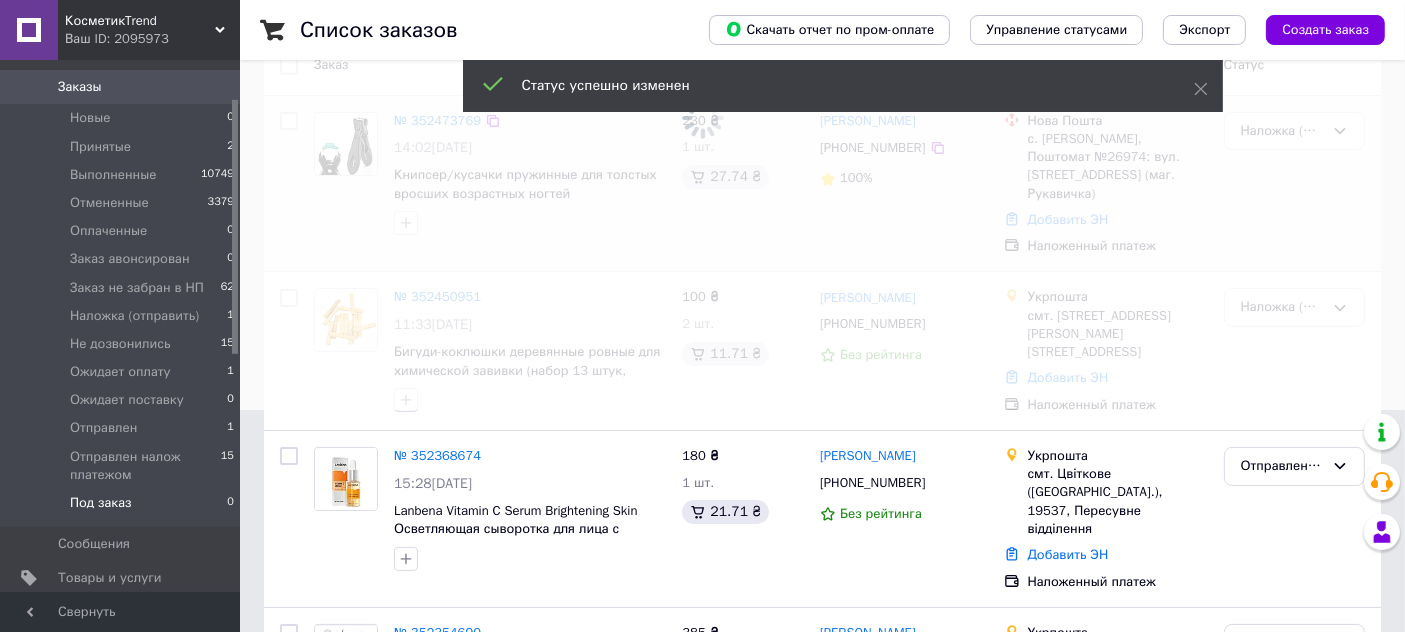 scroll, scrollTop: 222, scrollLeft: 0, axis: vertical 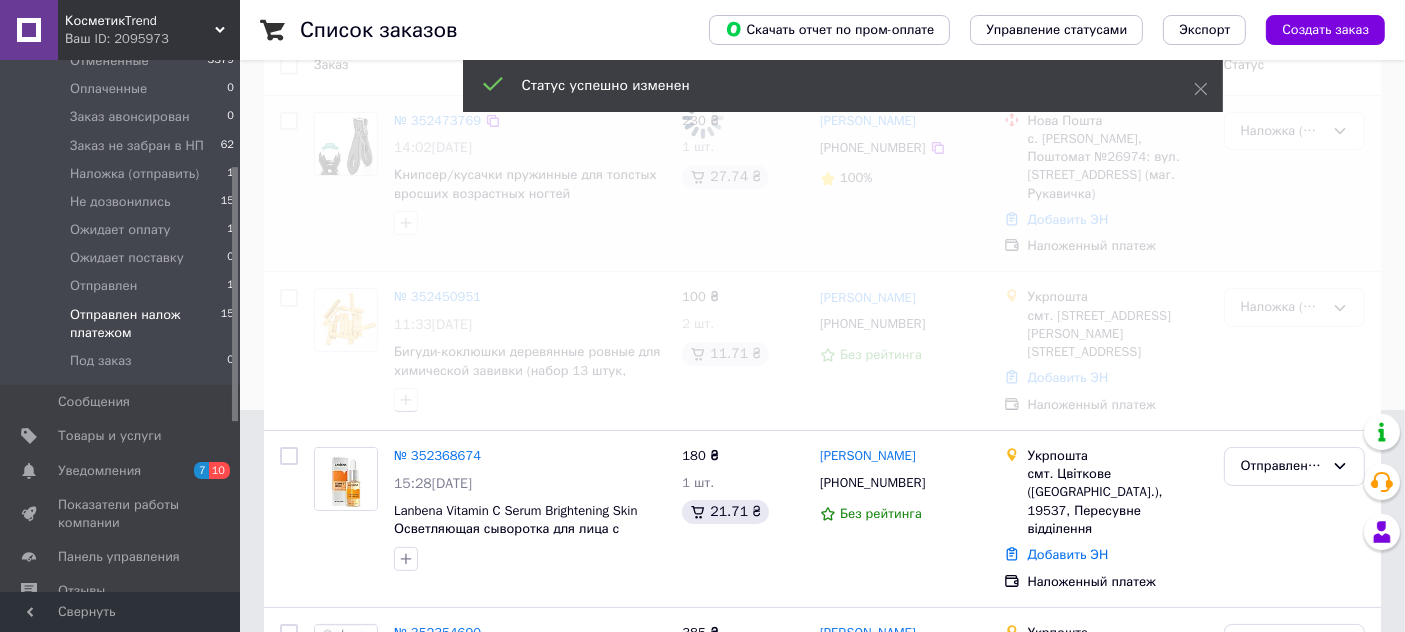 click on "Отправлен налож платежом" at bounding box center [145, 324] 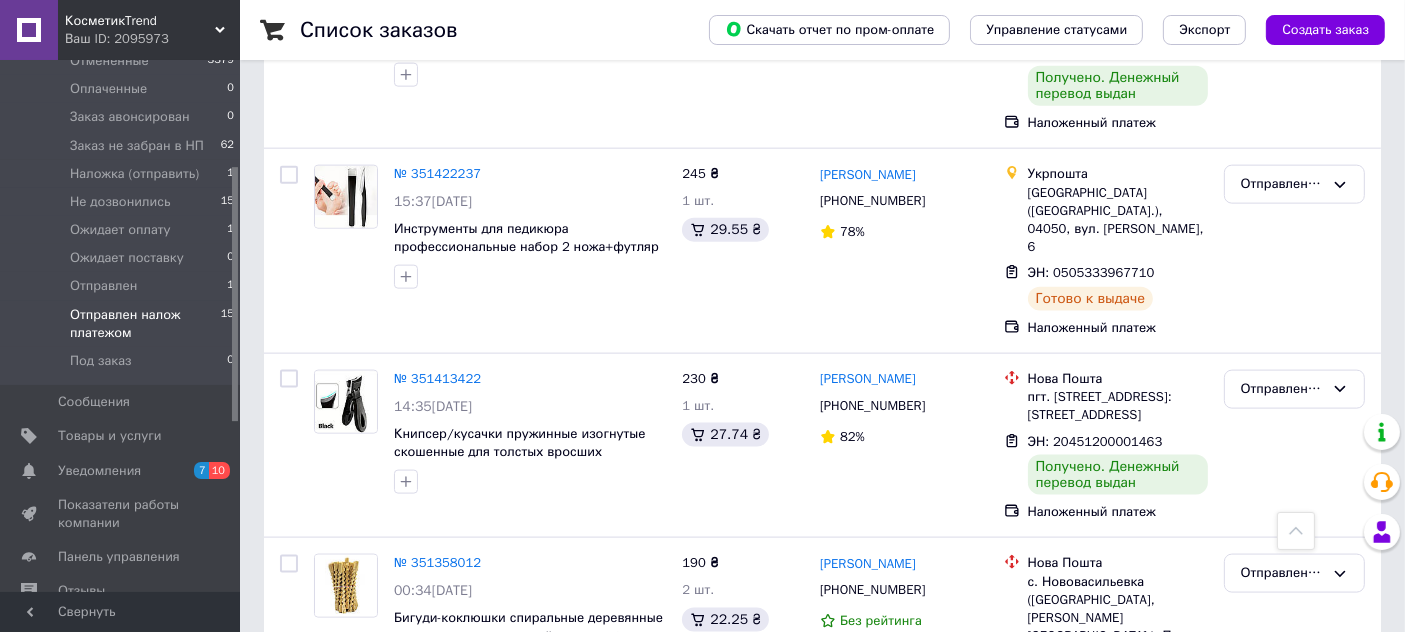 scroll, scrollTop: 2577, scrollLeft: 0, axis: vertical 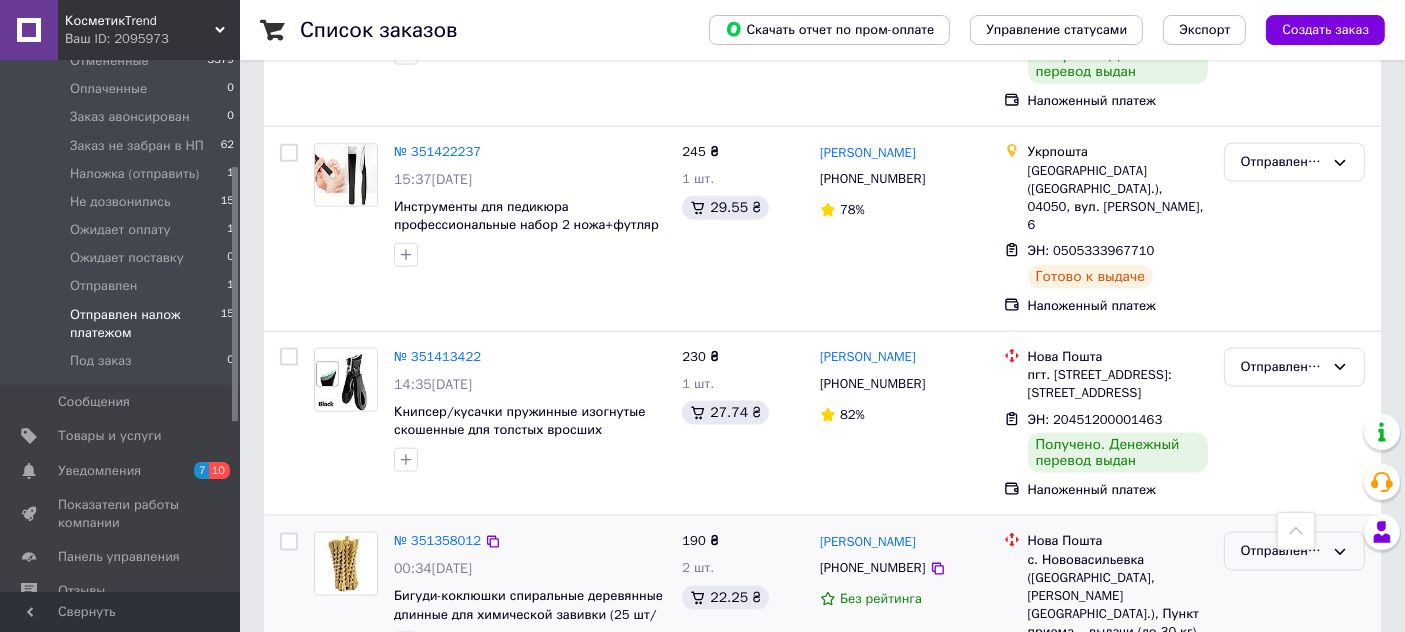 click on "Отправлен налож платежом" at bounding box center [1282, 551] 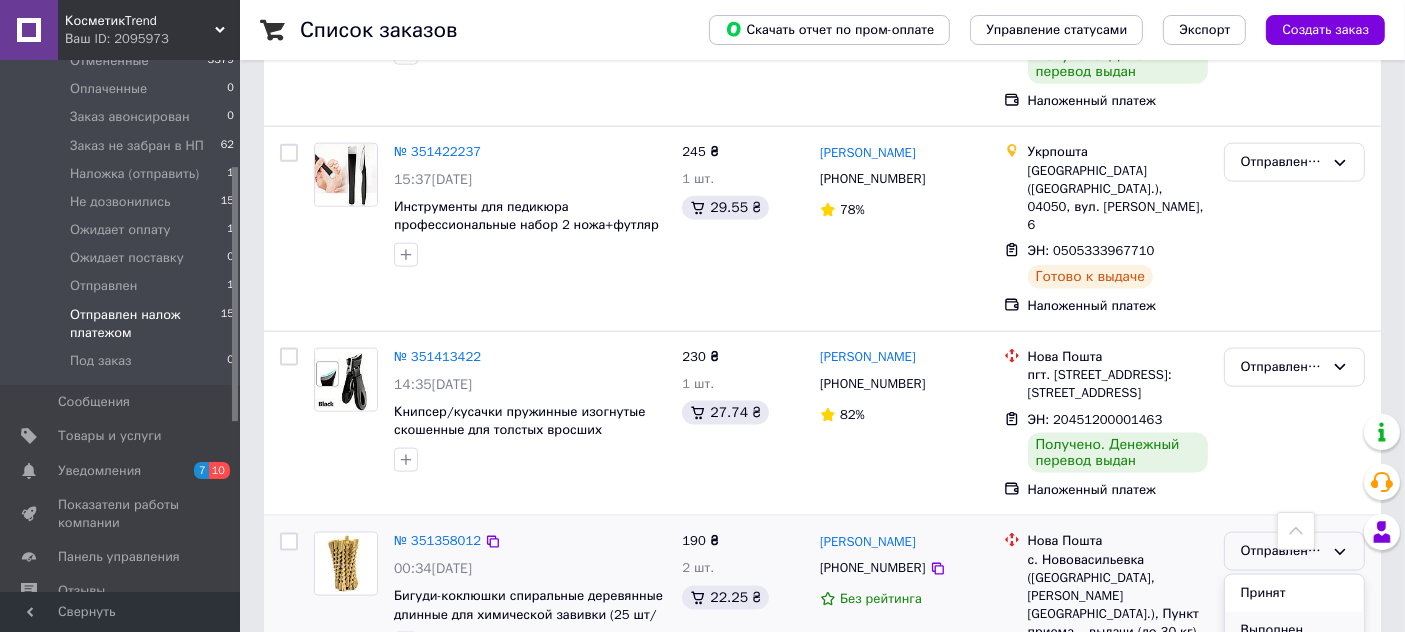 click on "Выполнен" at bounding box center (1294, 630) 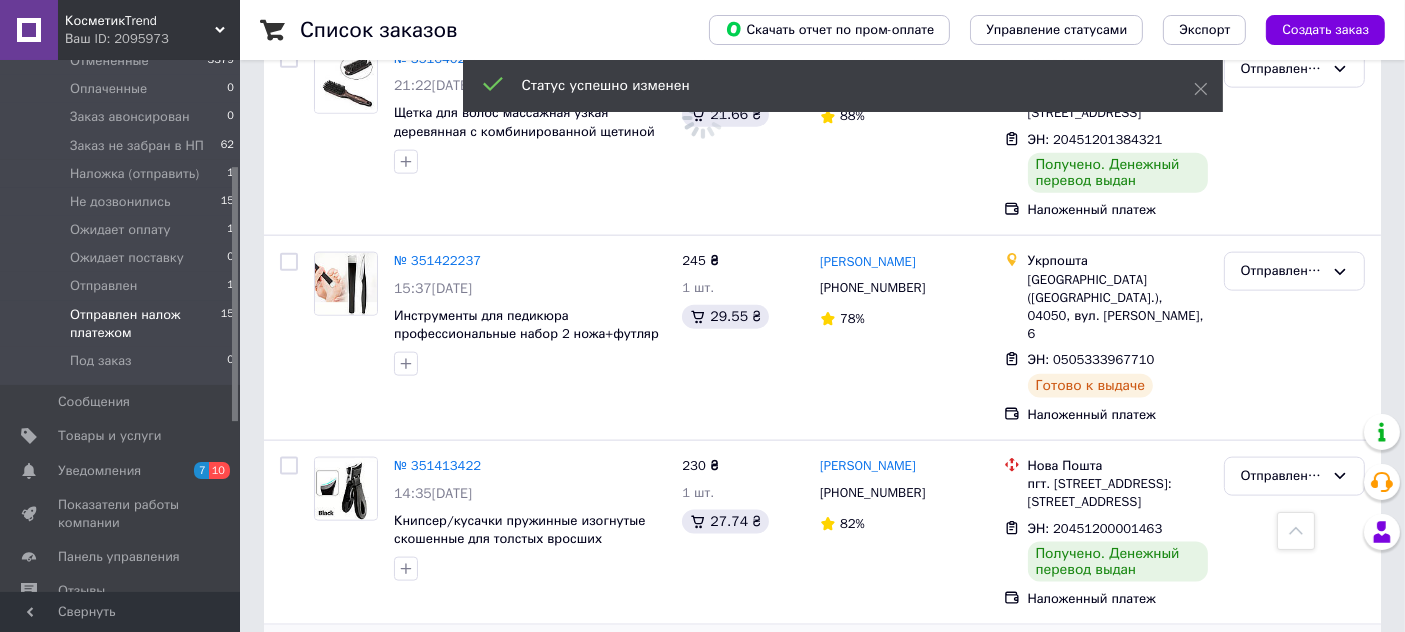 scroll, scrollTop: 2354, scrollLeft: 0, axis: vertical 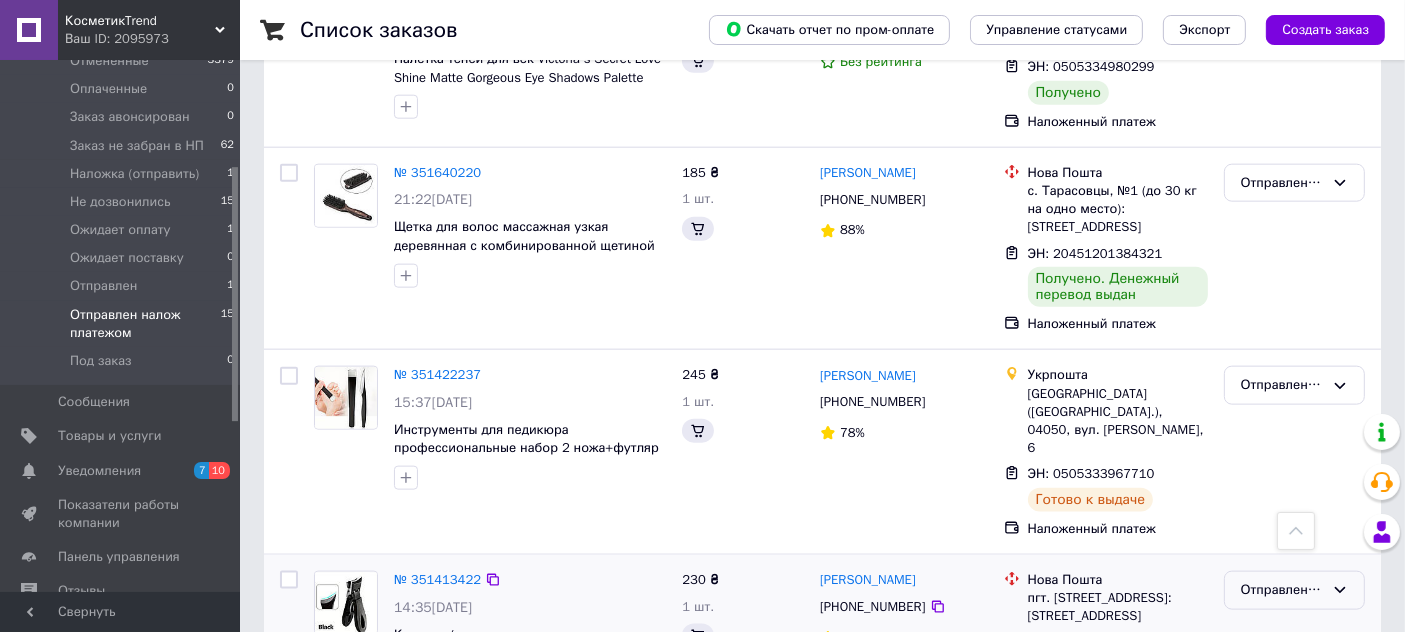 click on "Отправлен налож платежом" at bounding box center (1282, 590) 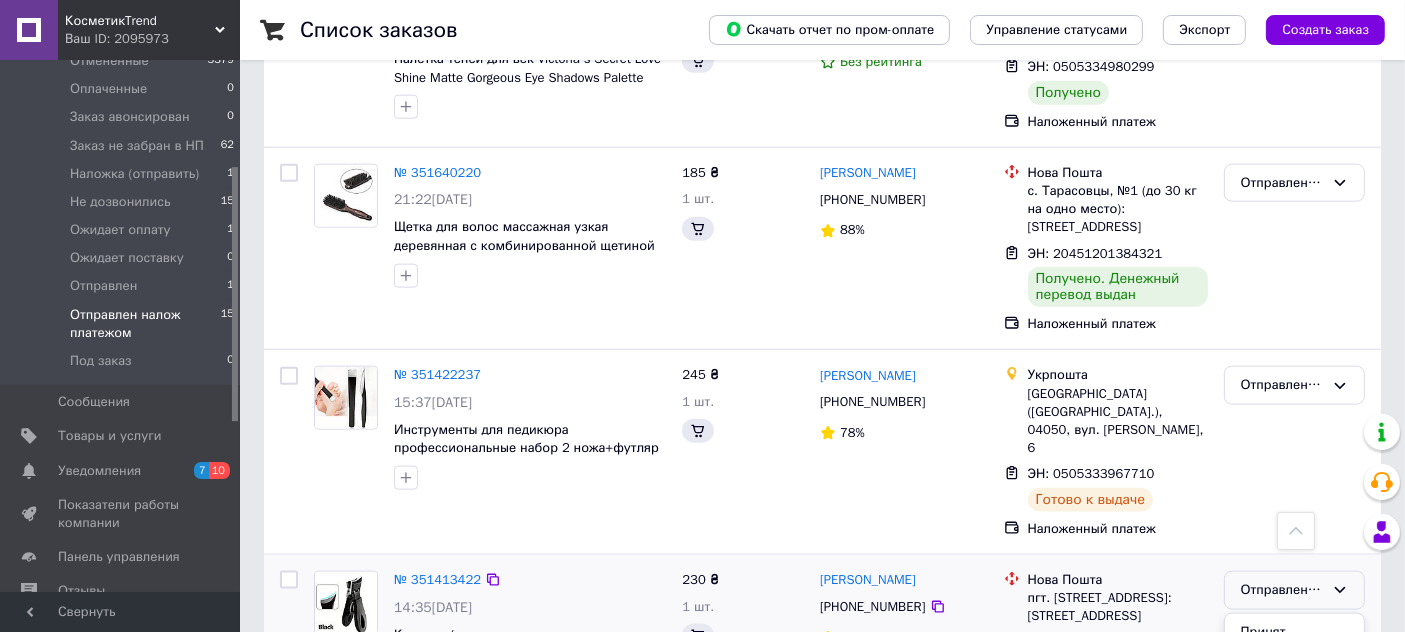 click on "Выполнен" at bounding box center (1294, 668) 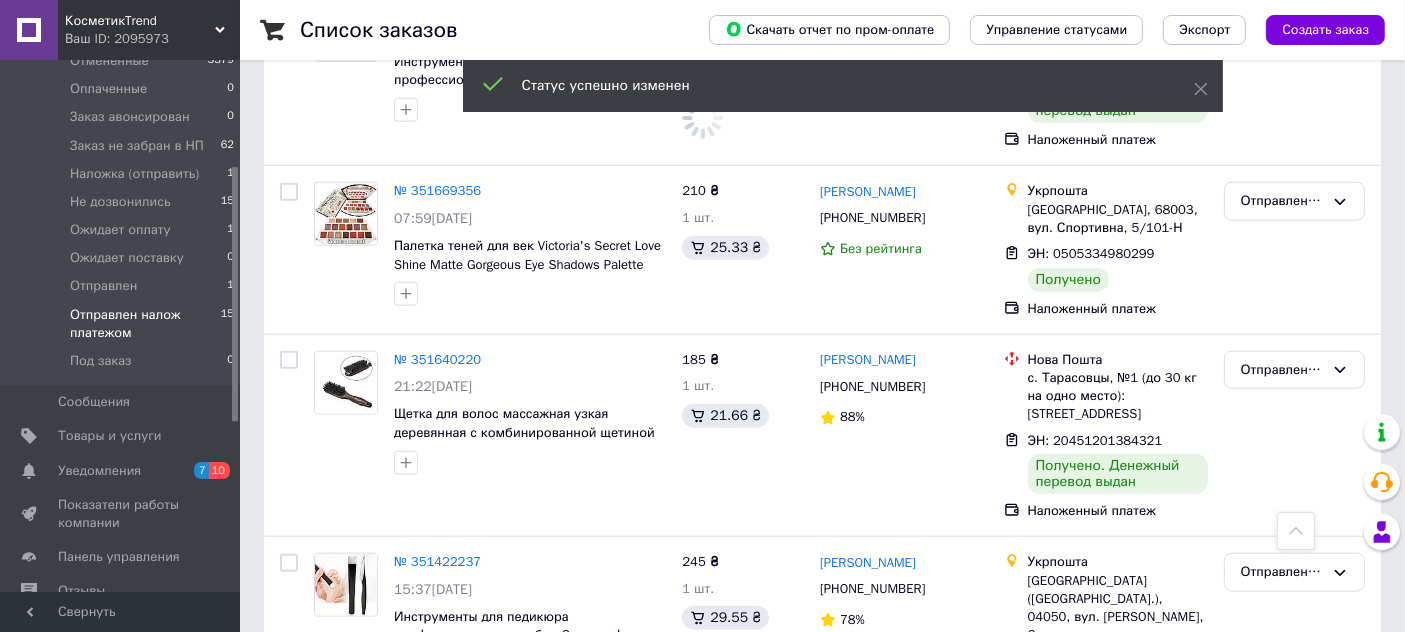 scroll, scrollTop: 2132, scrollLeft: 0, axis: vertical 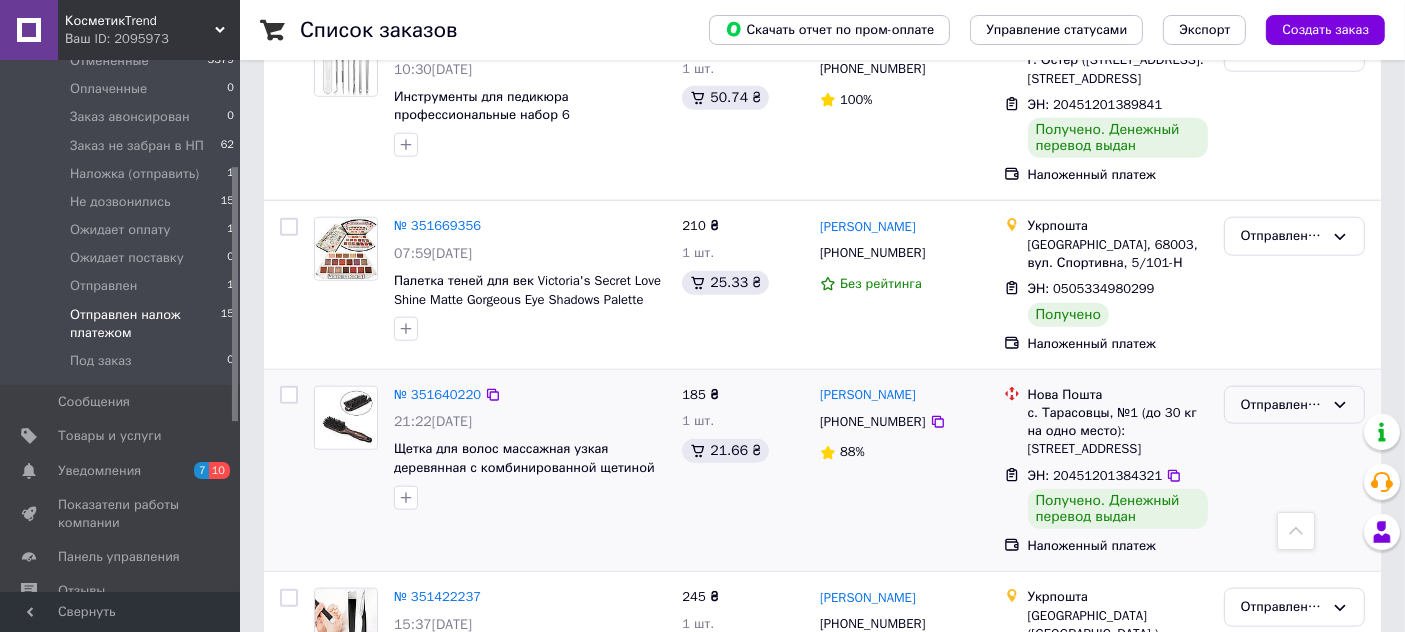 click on "Отправлен налож платежом" at bounding box center (1282, 405) 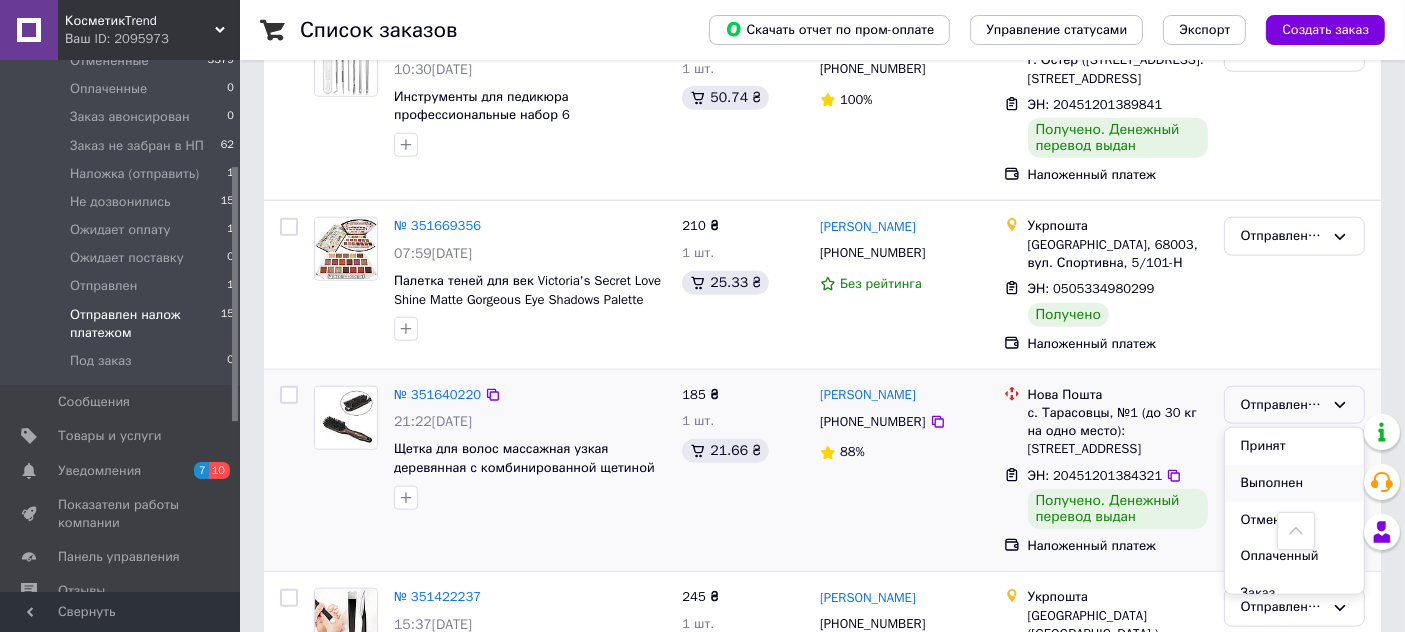 click on "Выполнен" at bounding box center [1294, 483] 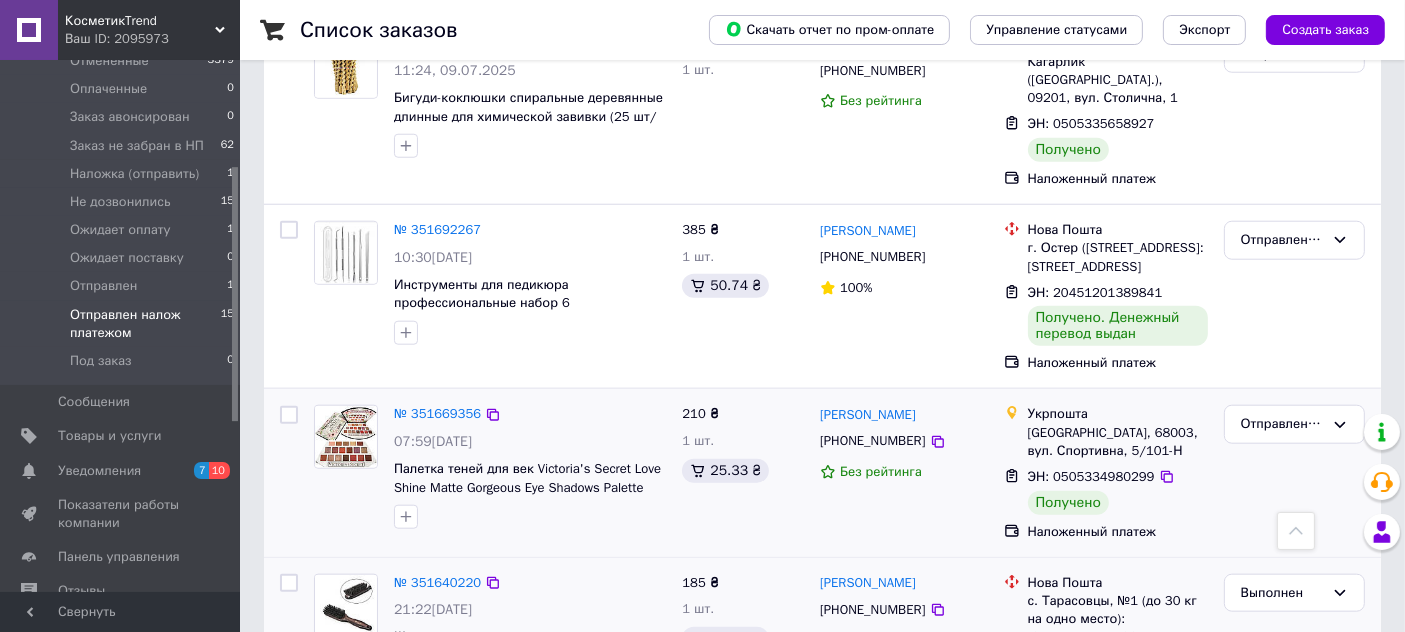 scroll, scrollTop: 1910, scrollLeft: 0, axis: vertical 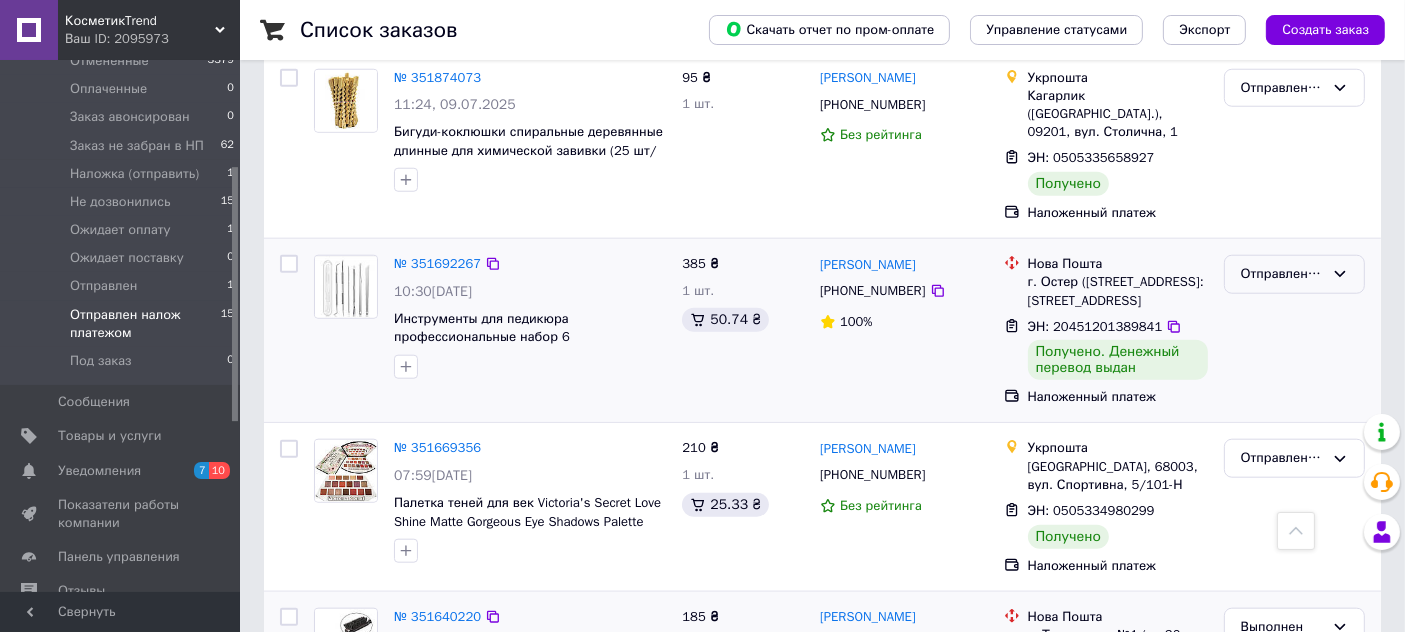 click on "Отправлен налож платежом" at bounding box center (1282, 274) 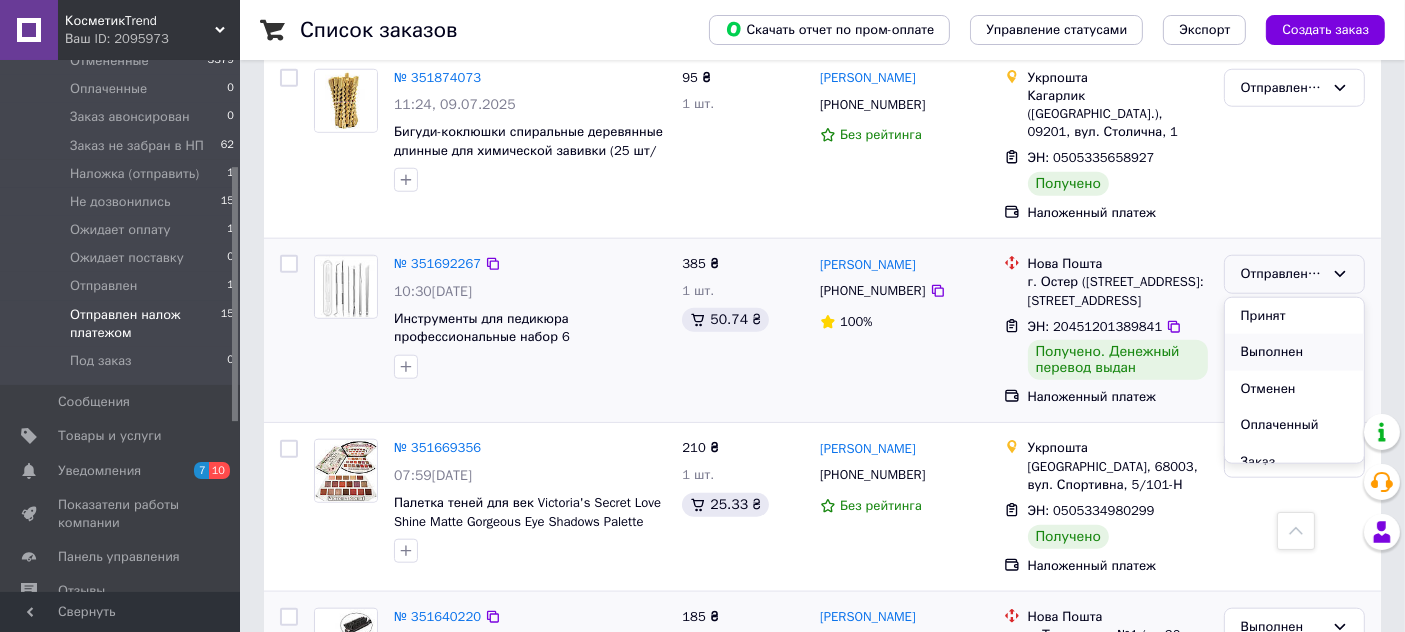 click on "Выполнен" at bounding box center (1294, 352) 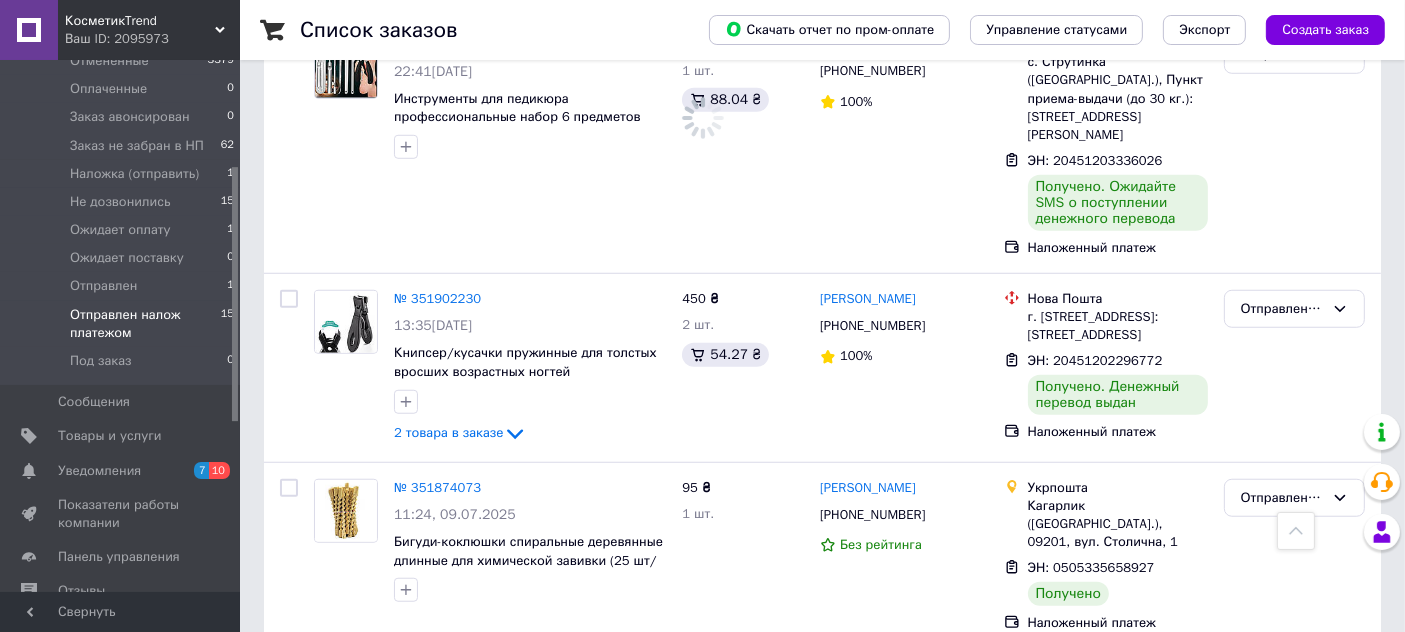 scroll, scrollTop: 1465, scrollLeft: 0, axis: vertical 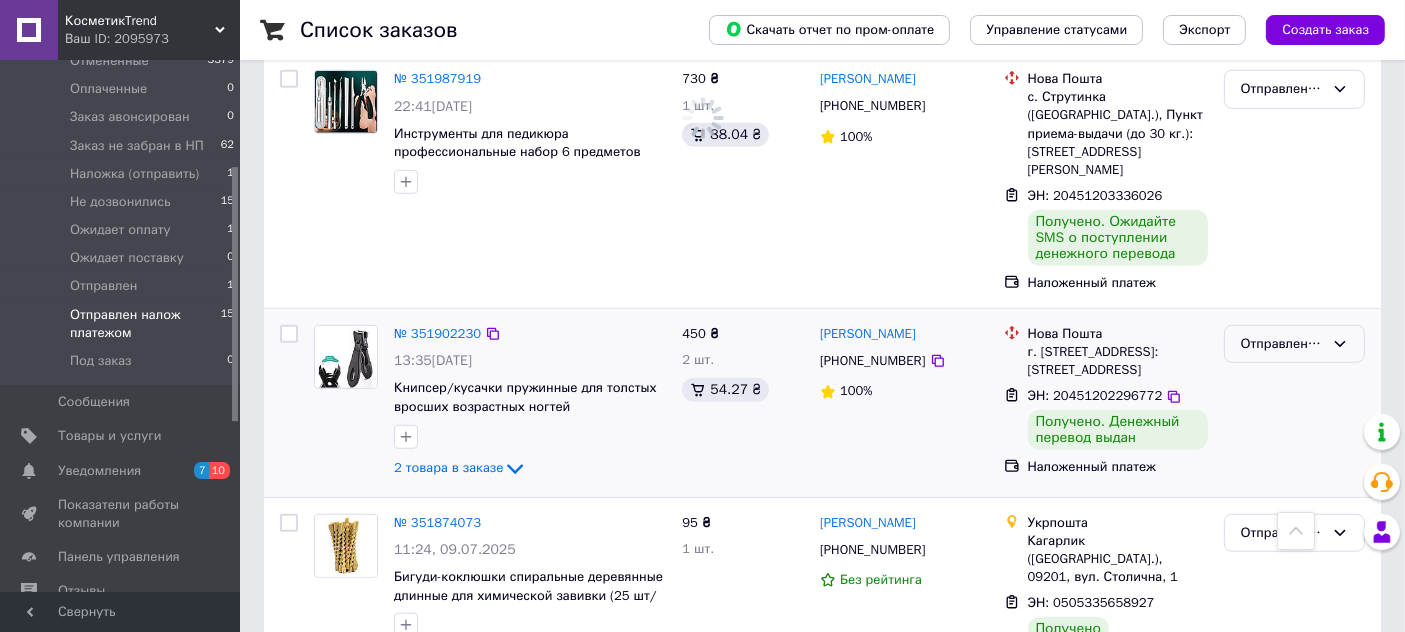 click on "Отправлен налож платежом" at bounding box center [1282, 344] 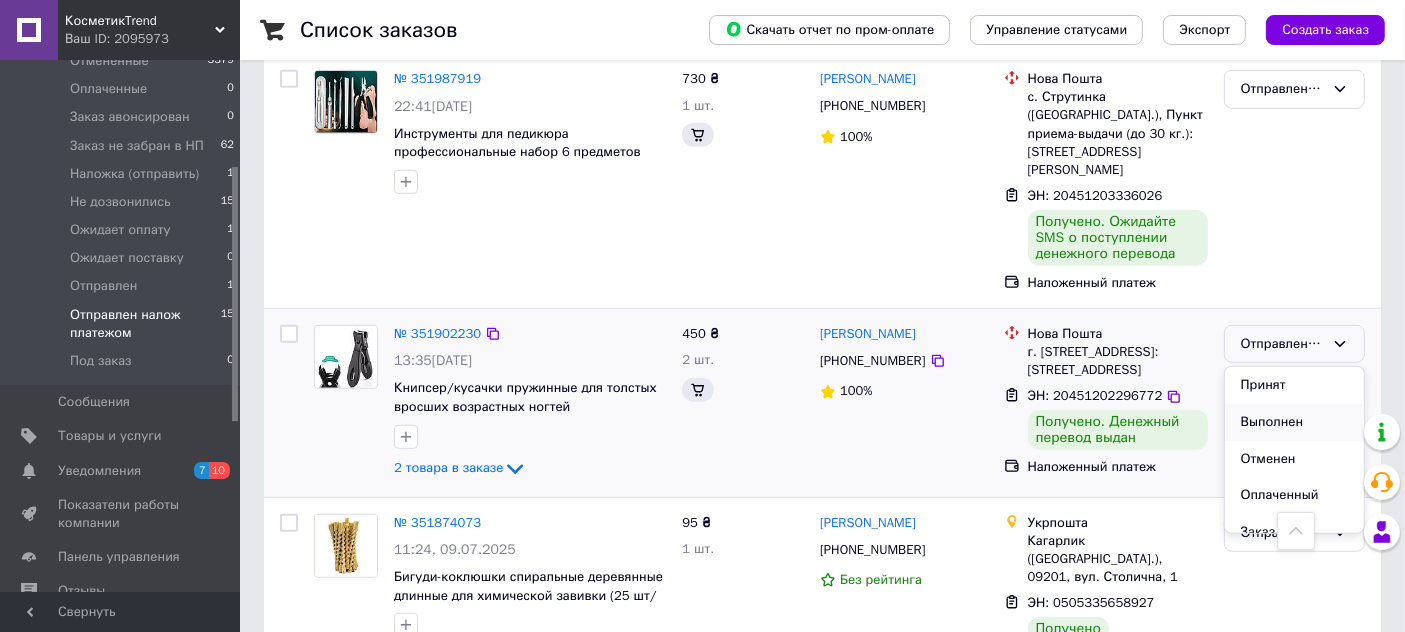 click on "Выполнен" at bounding box center (1294, 422) 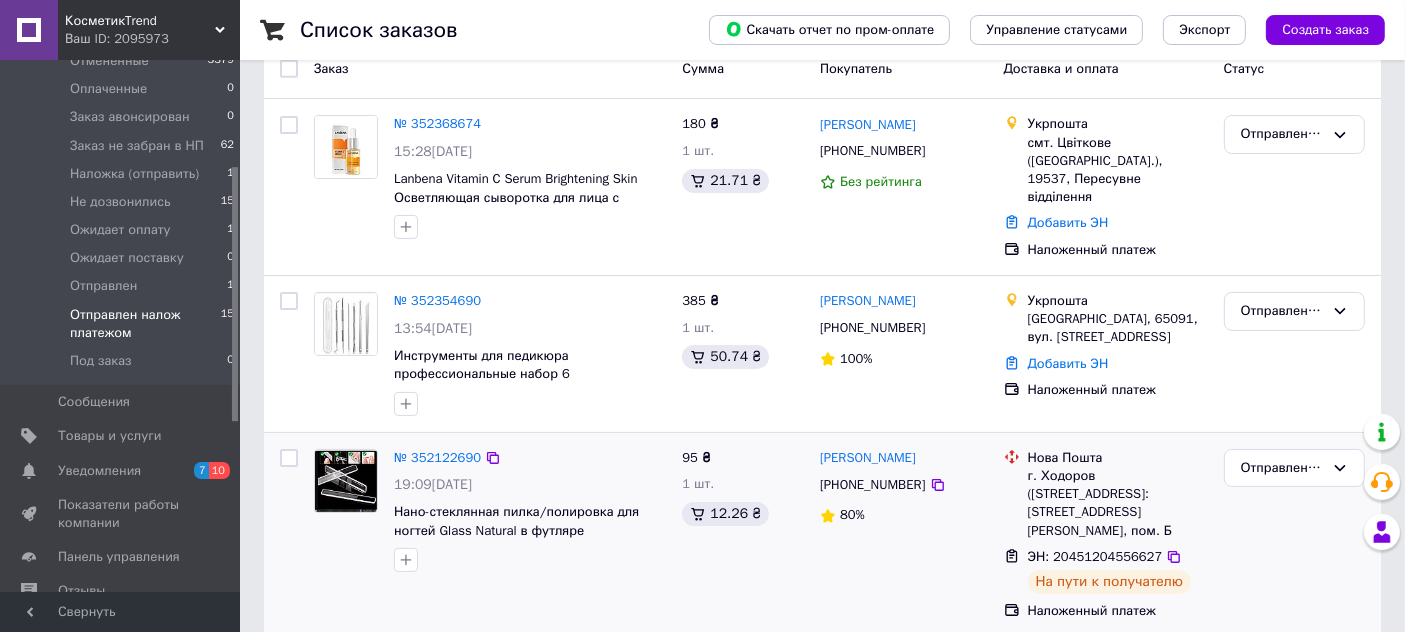 scroll, scrollTop: 243, scrollLeft: 0, axis: vertical 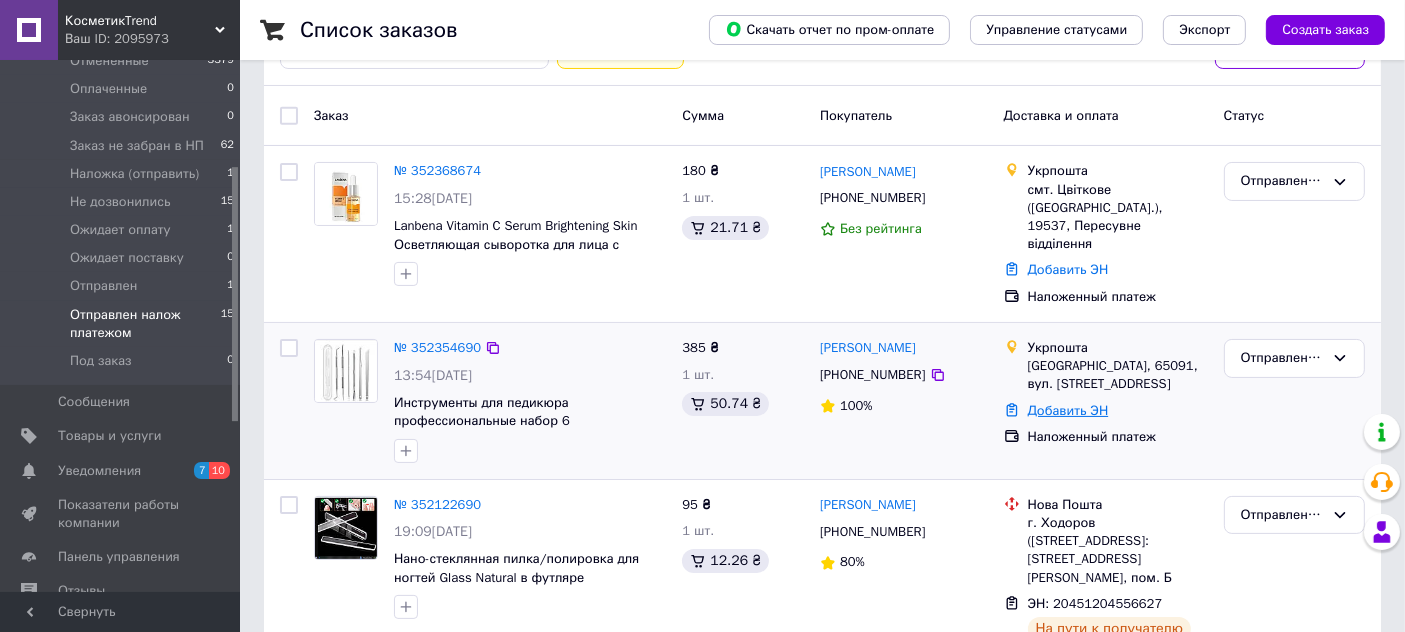 click on "Добавить ЭН" at bounding box center [1068, 410] 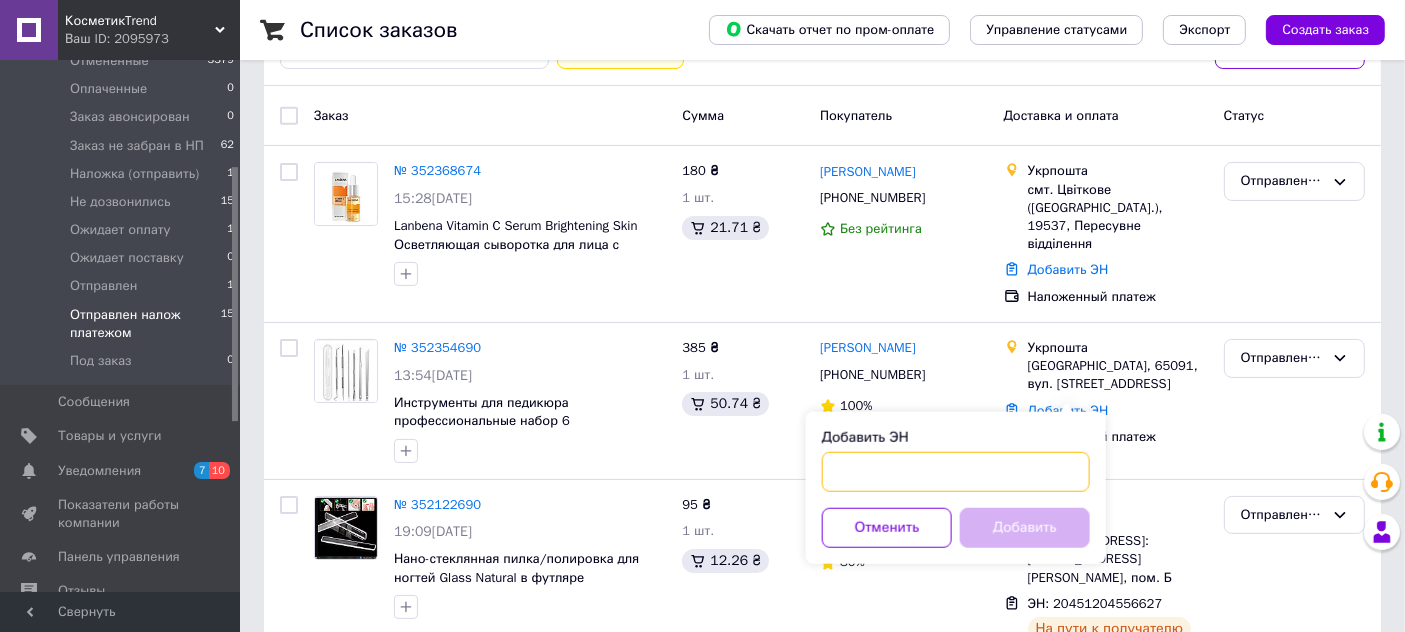 click on "Добавить ЭН" at bounding box center (956, 472) 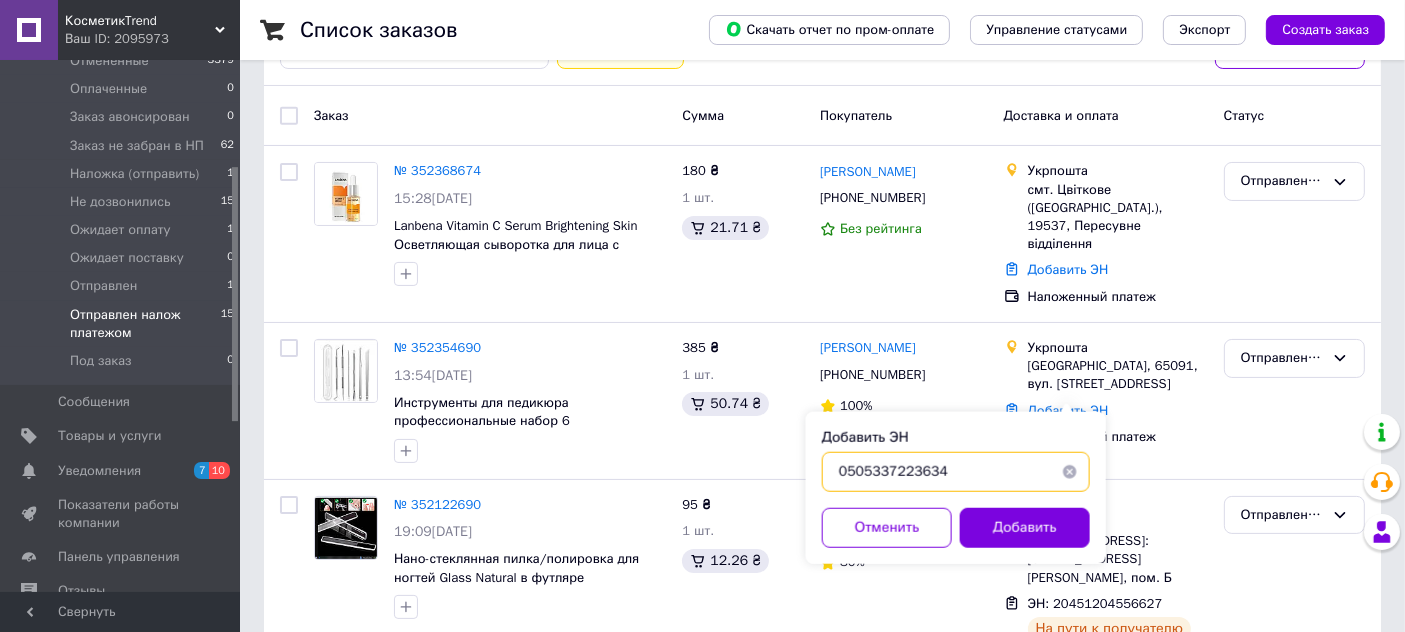 type on "0505337223634" 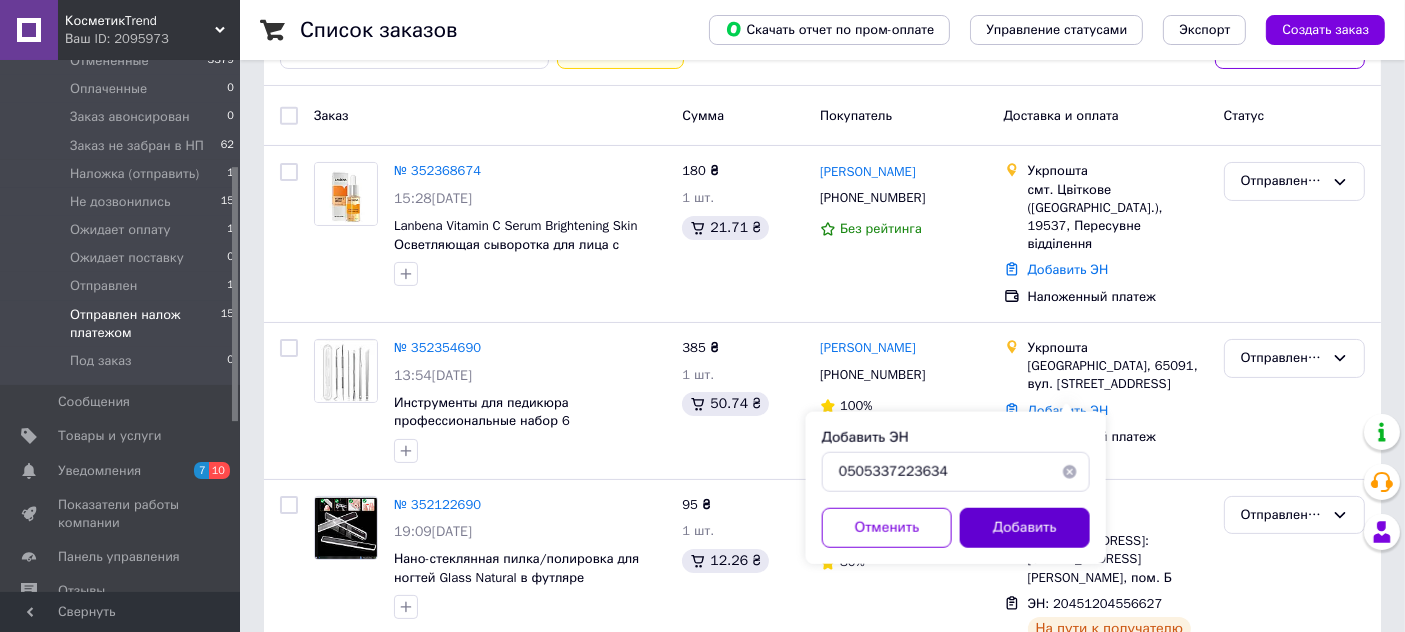 click on "Добавить ЭН 0505337223634 Отменить Добавить" at bounding box center [956, 488] 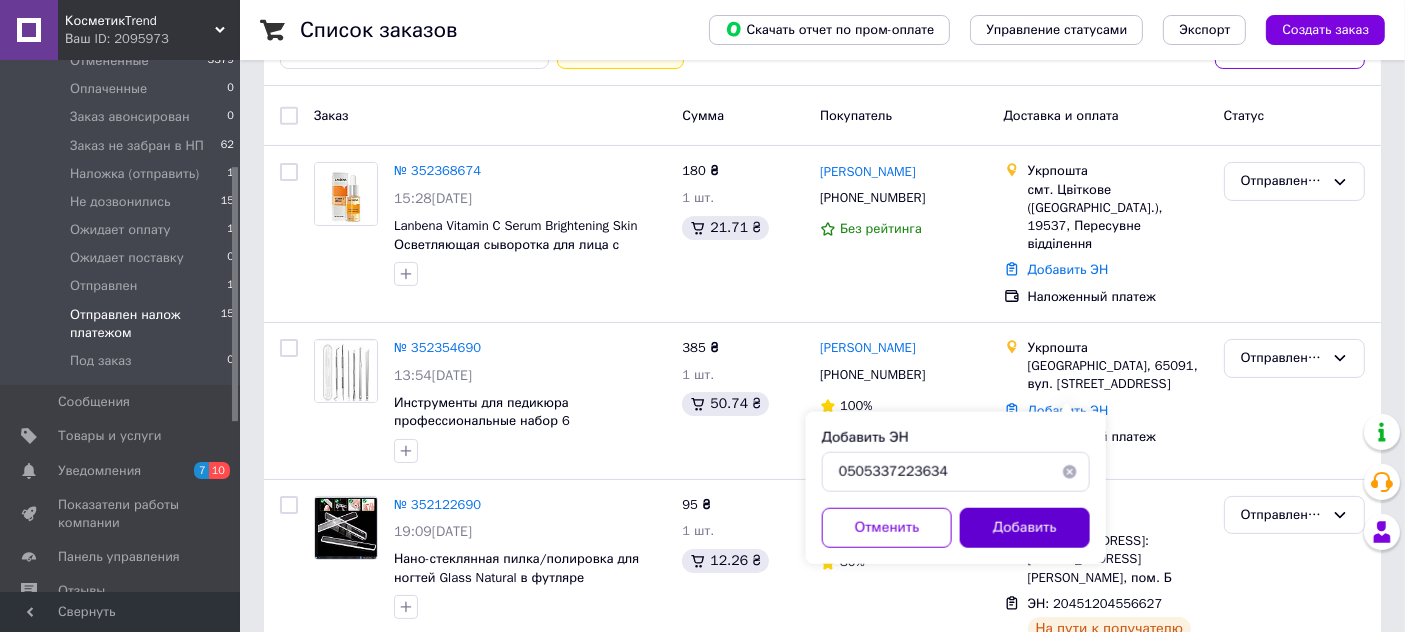 click on "Добавить" at bounding box center [1025, 528] 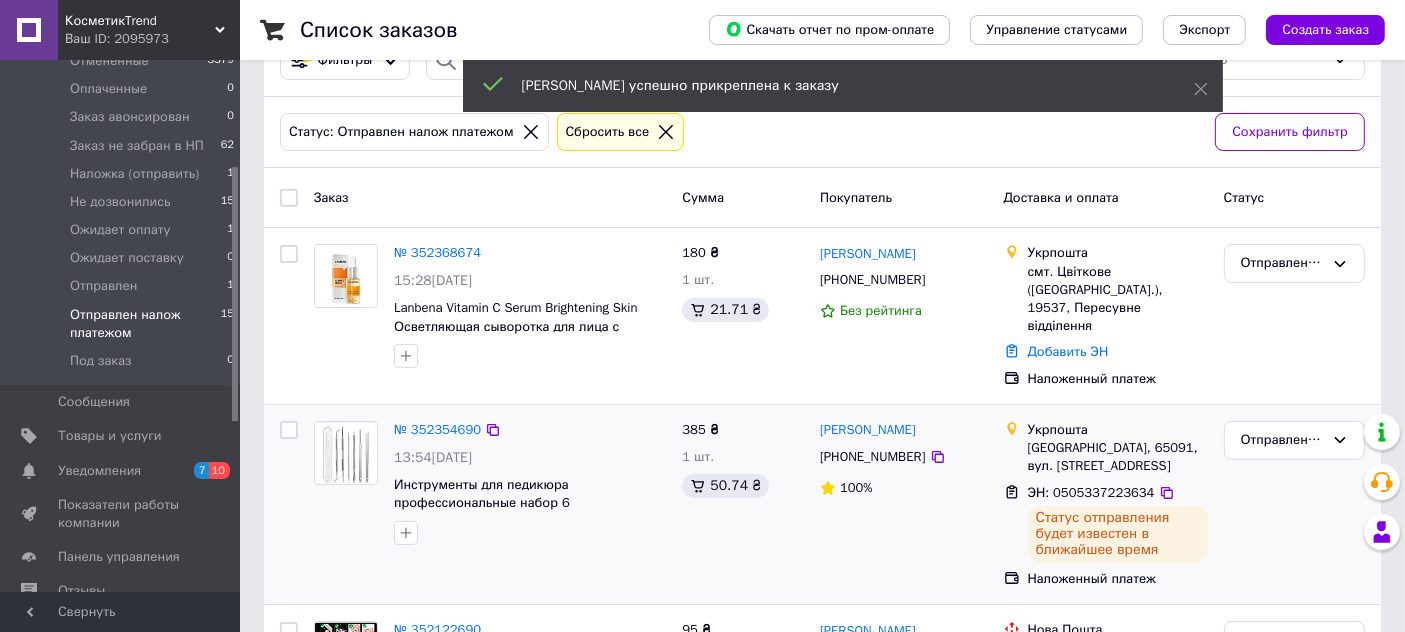 scroll, scrollTop: 132, scrollLeft: 0, axis: vertical 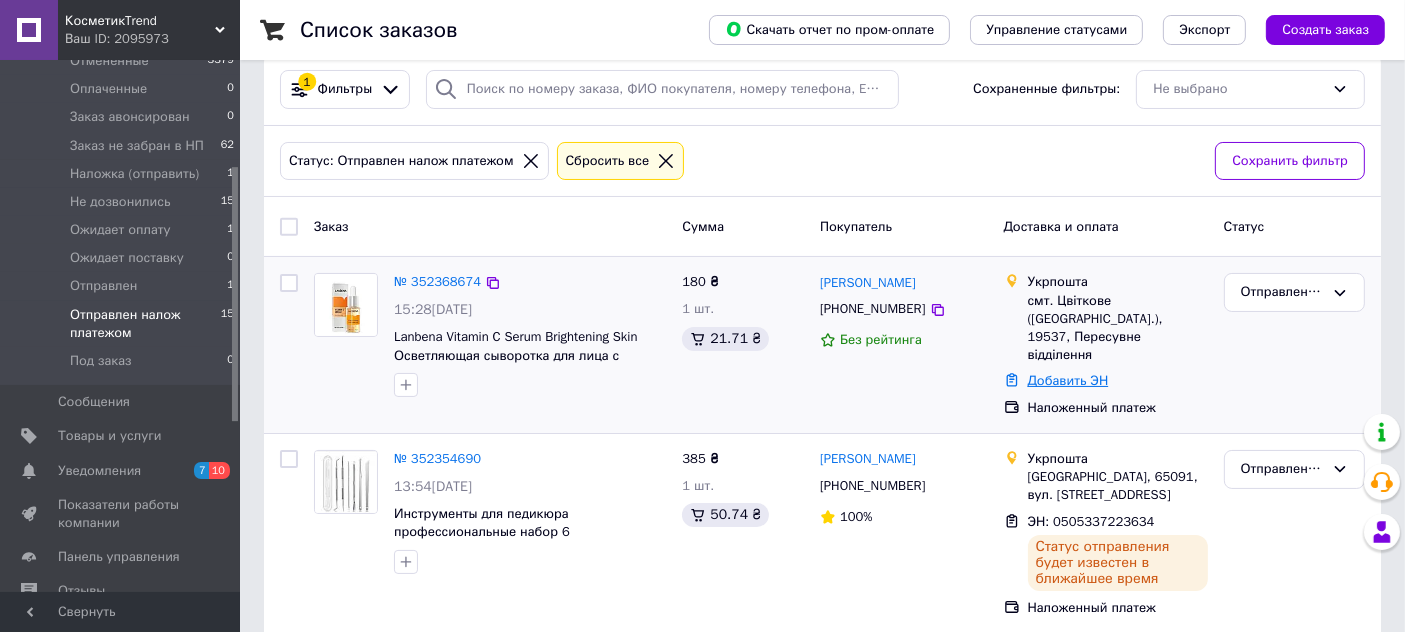 click on "Добавить ЭН" at bounding box center [1068, 380] 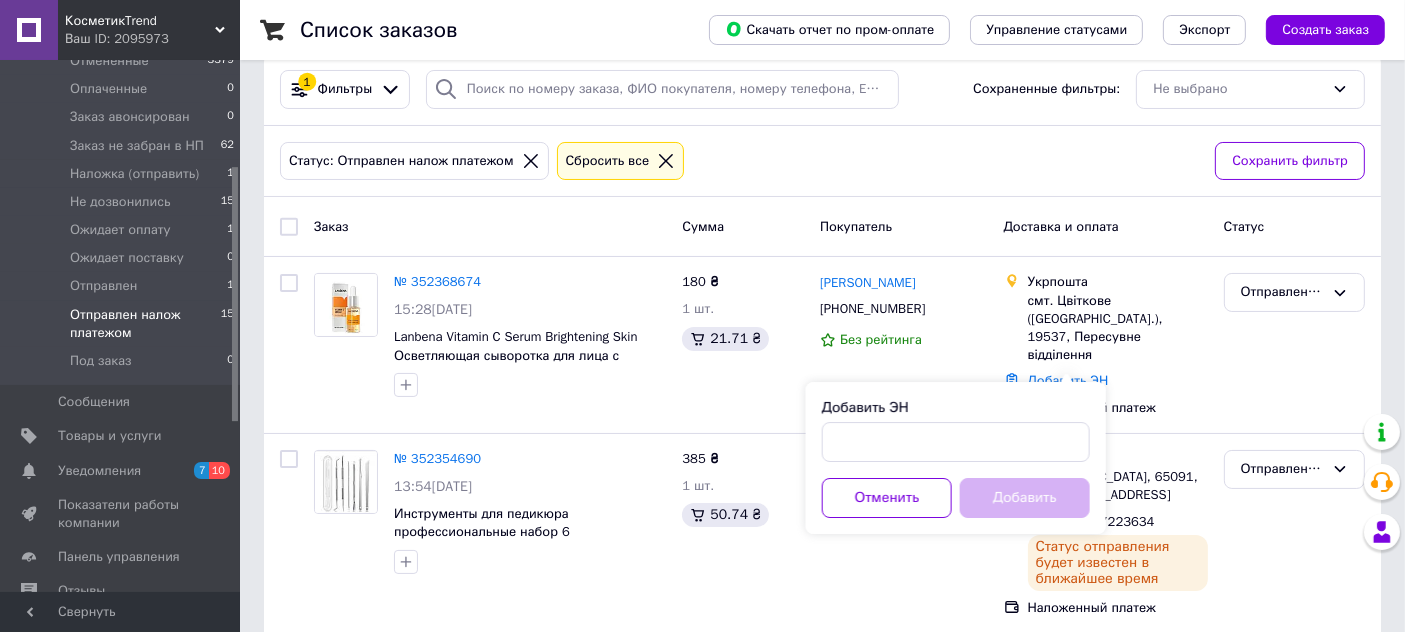 click on "Добавить ЭН Отменить Добавить" at bounding box center (956, 458) 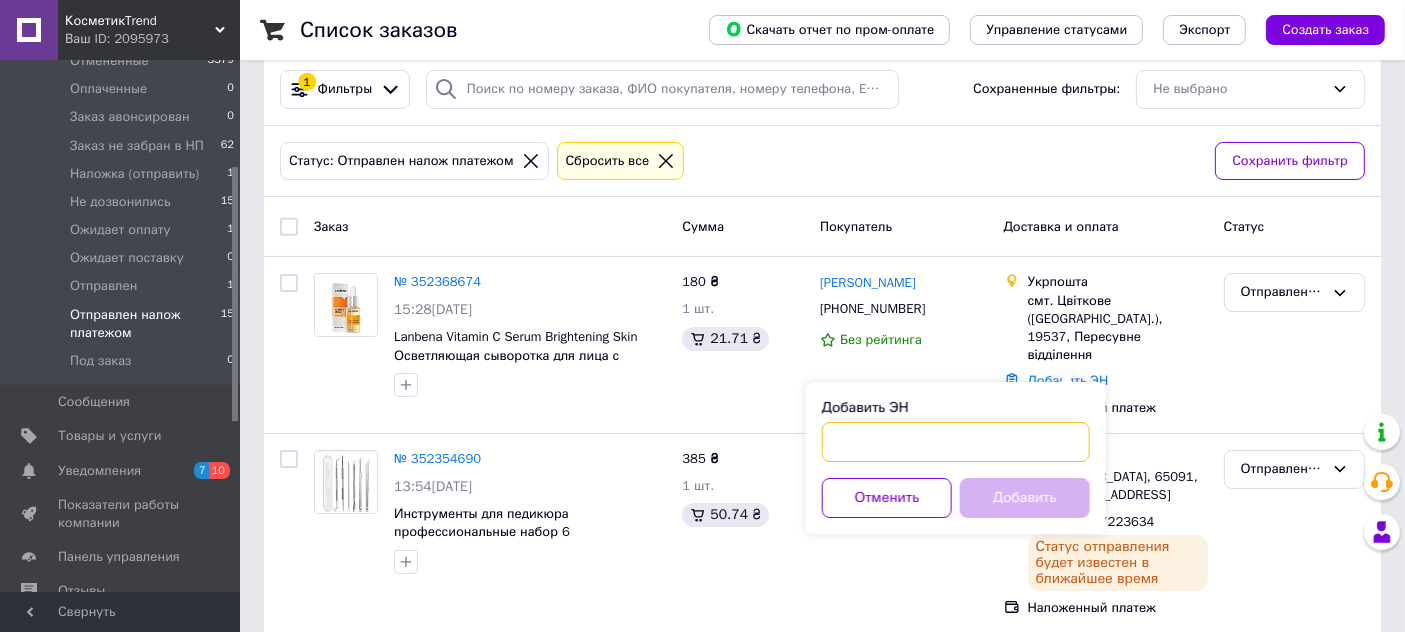 click on "Добавить ЭН" at bounding box center [956, 442] 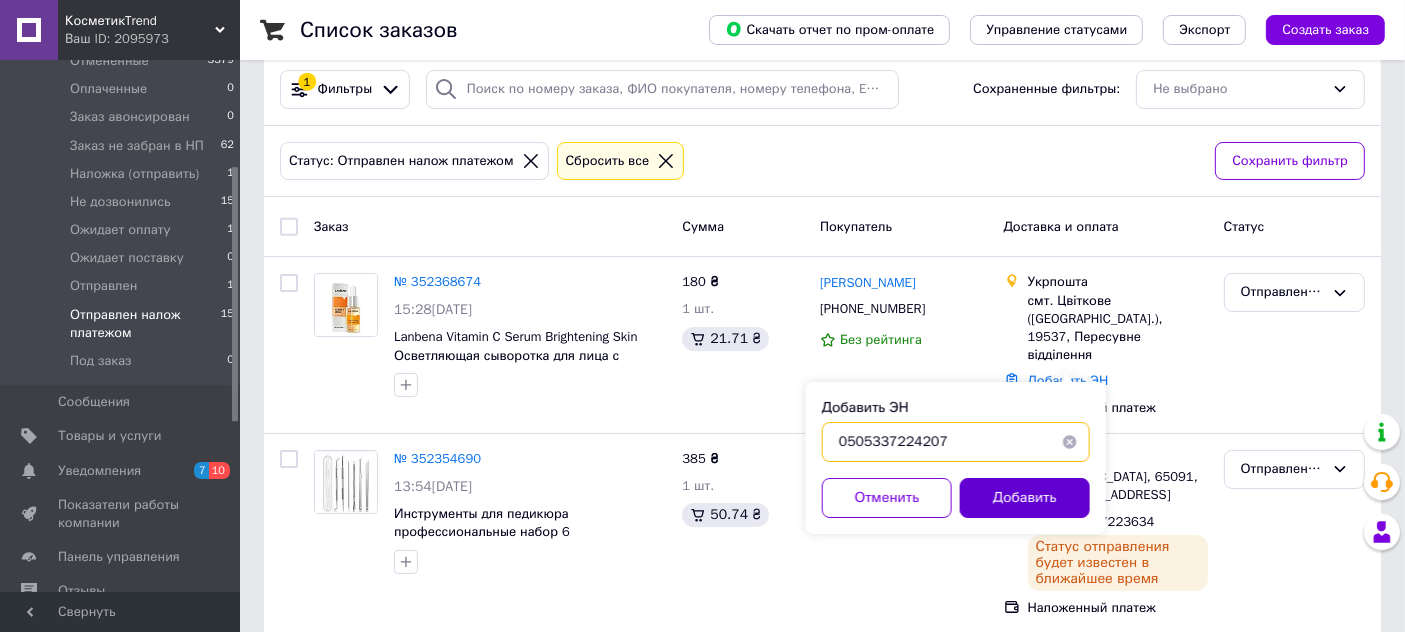 type on "0505337224207" 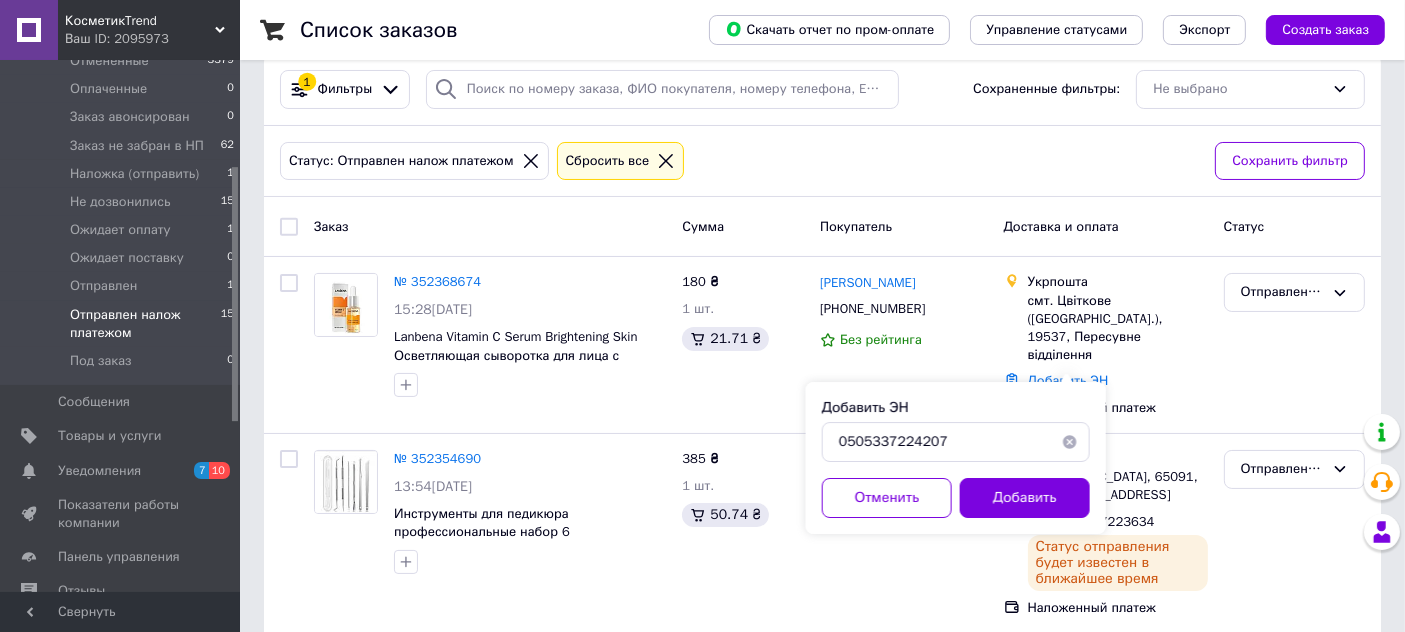 click on "Добавить" at bounding box center (1025, 498) 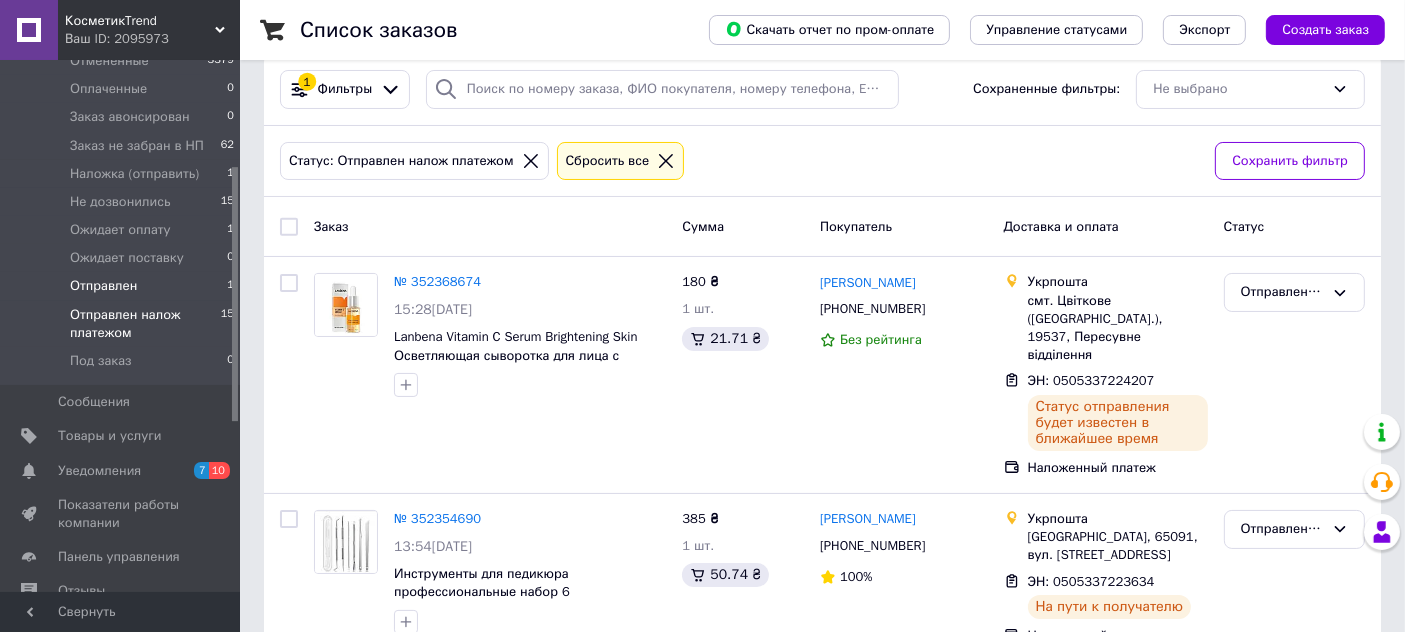 click on "Отправлен 1" at bounding box center [123, 286] 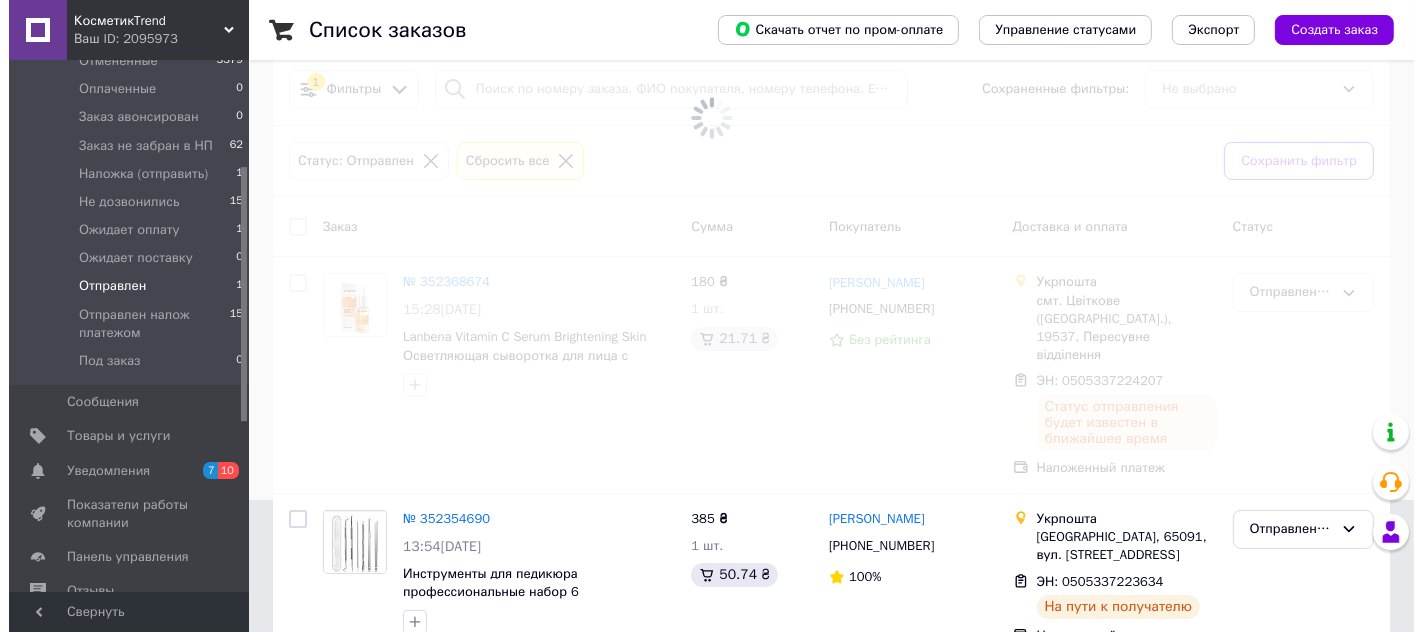 scroll, scrollTop: 0, scrollLeft: 0, axis: both 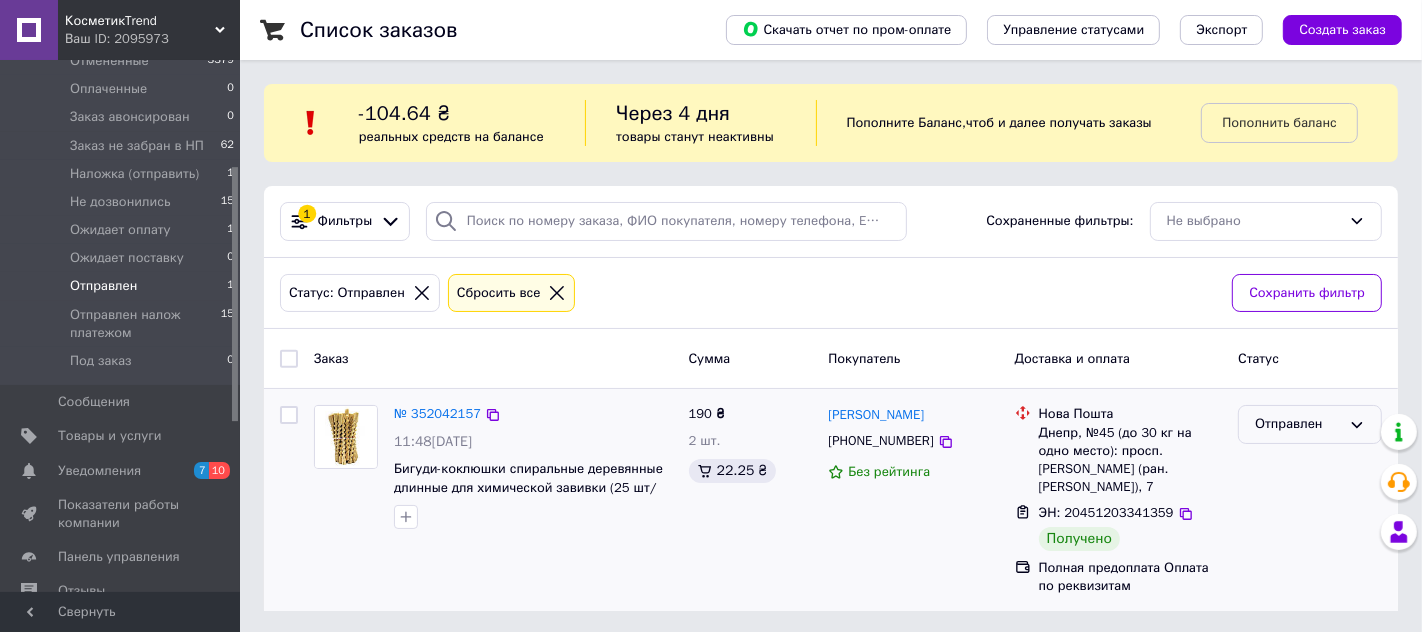 click on "Отправлен" at bounding box center [1298, 424] 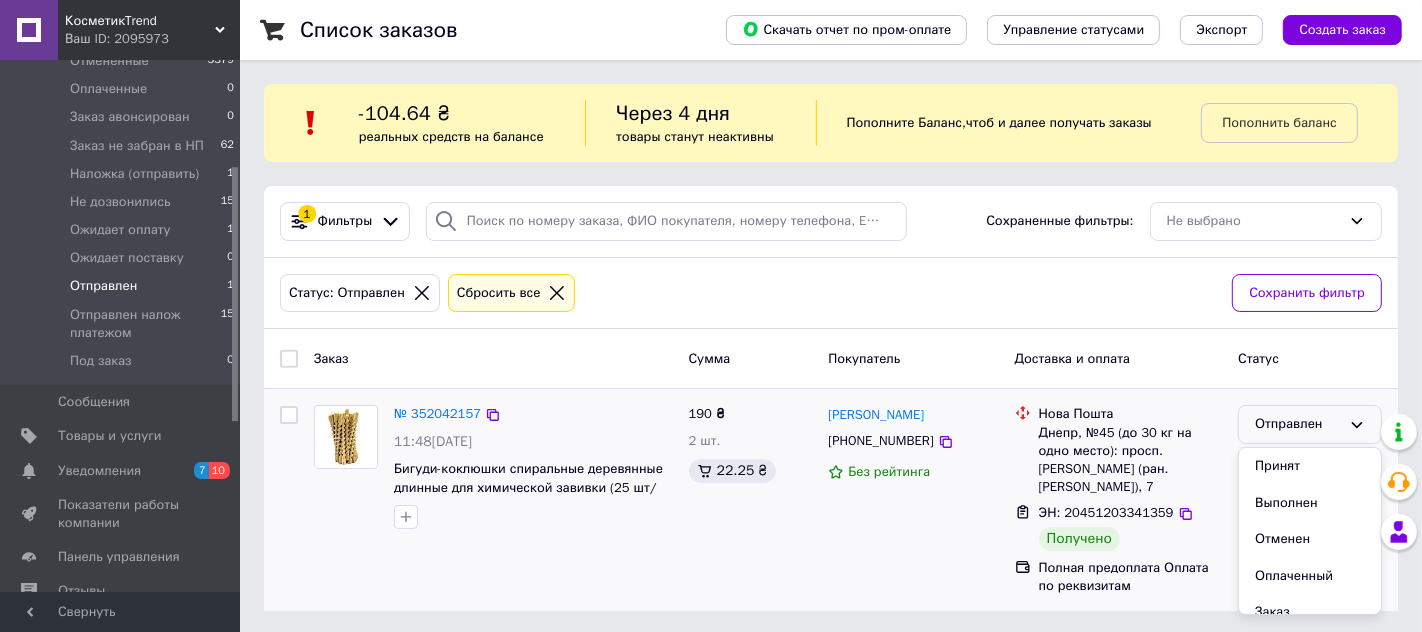 click on "Выполнен" at bounding box center [1310, 503] 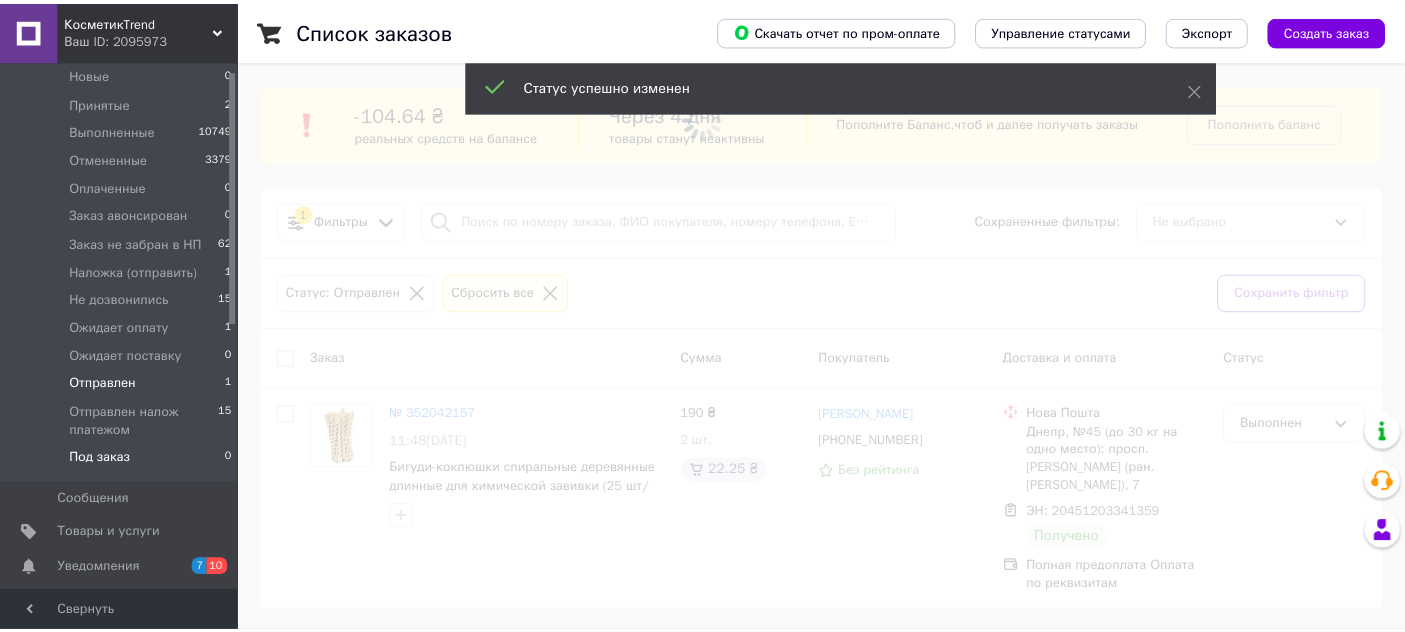 scroll, scrollTop: 0, scrollLeft: 0, axis: both 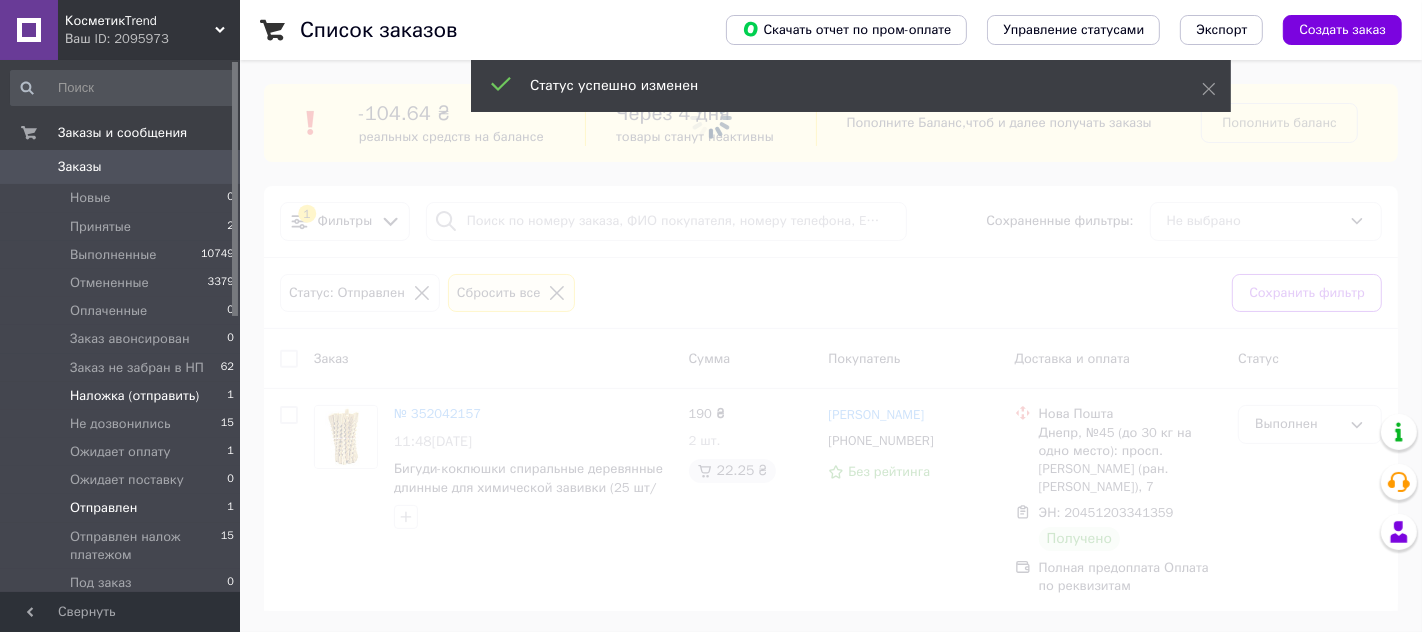 click on "Наложка (отправить)" at bounding box center (134, 396) 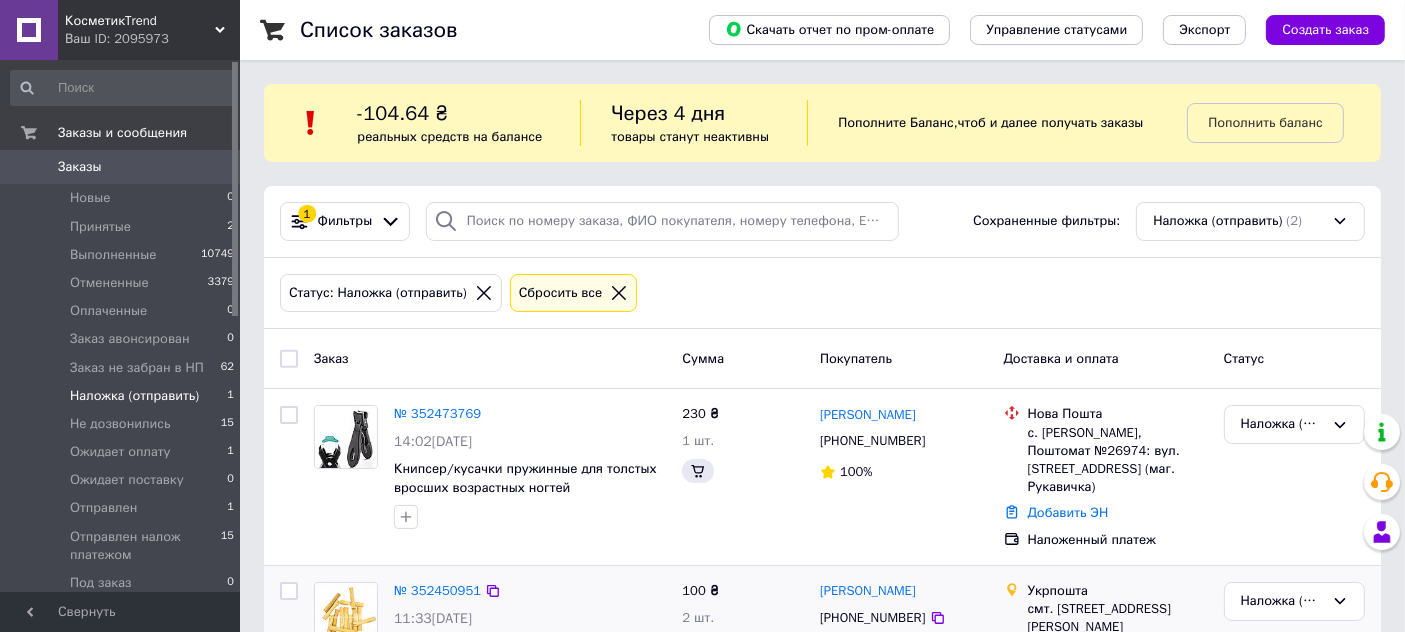 scroll, scrollTop: 94, scrollLeft: 0, axis: vertical 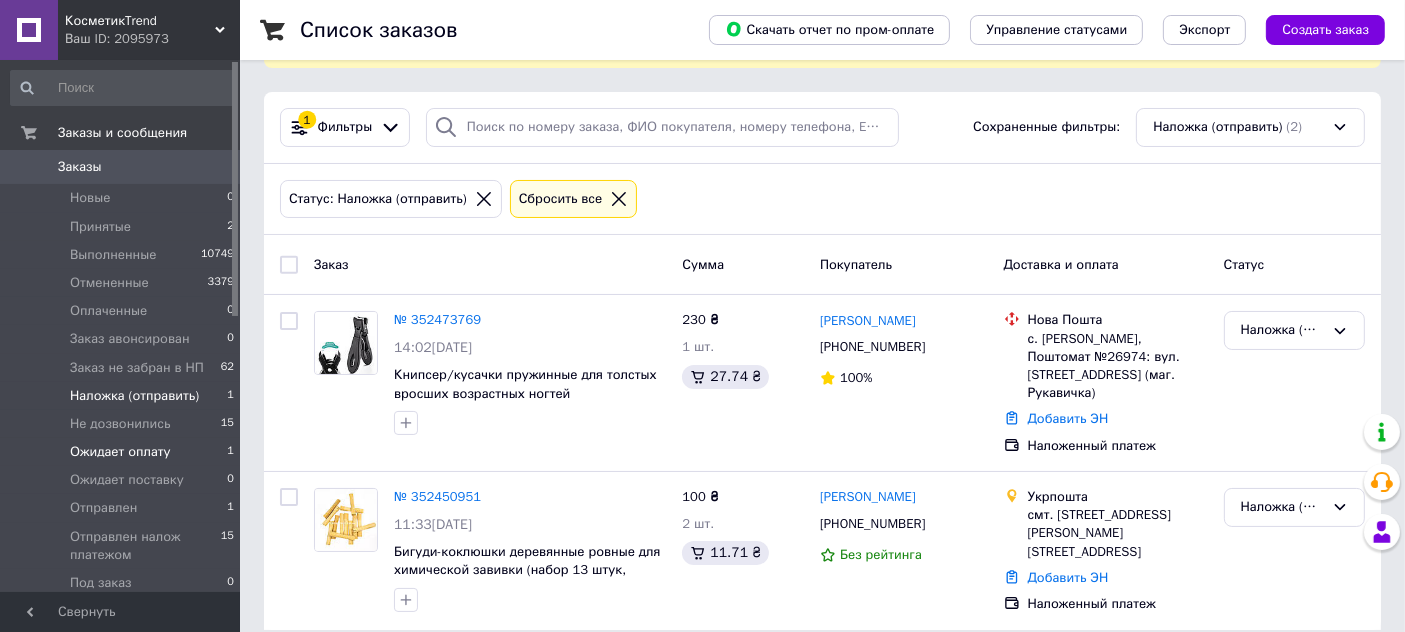 click on "Ожидает оплату" at bounding box center [120, 452] 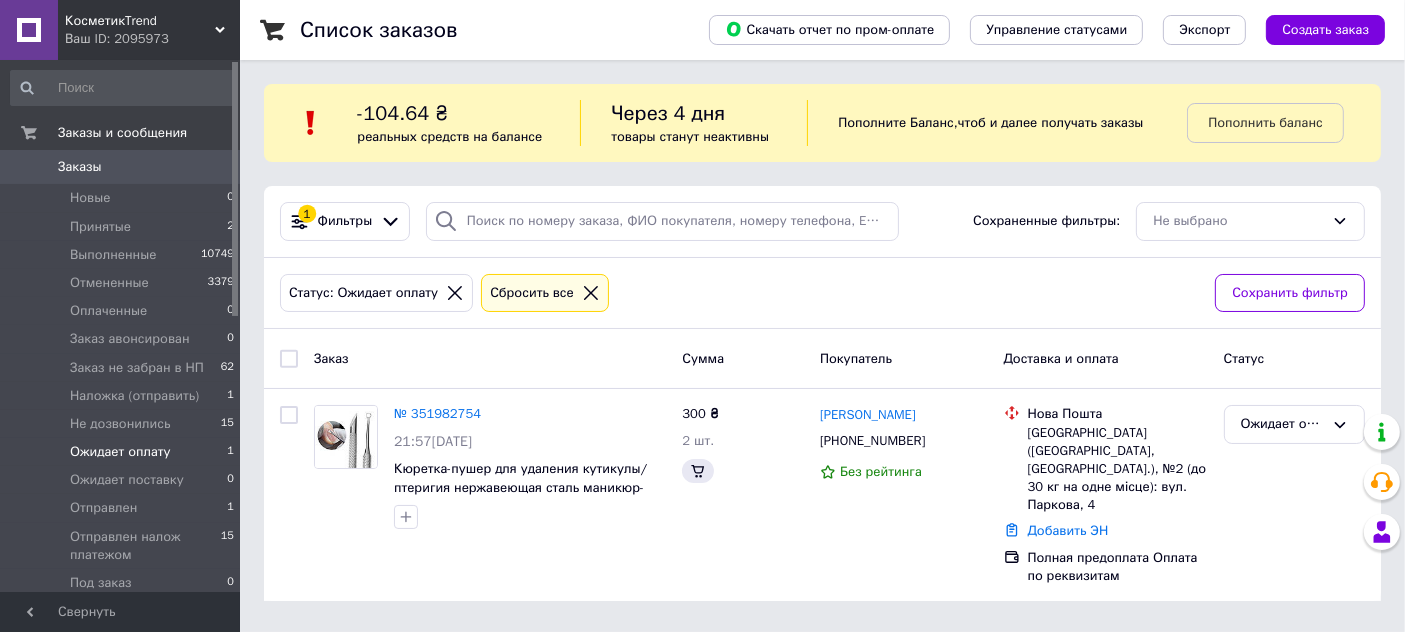 scroll, scrollTop: 0, scrollLeft: 0, axis: both 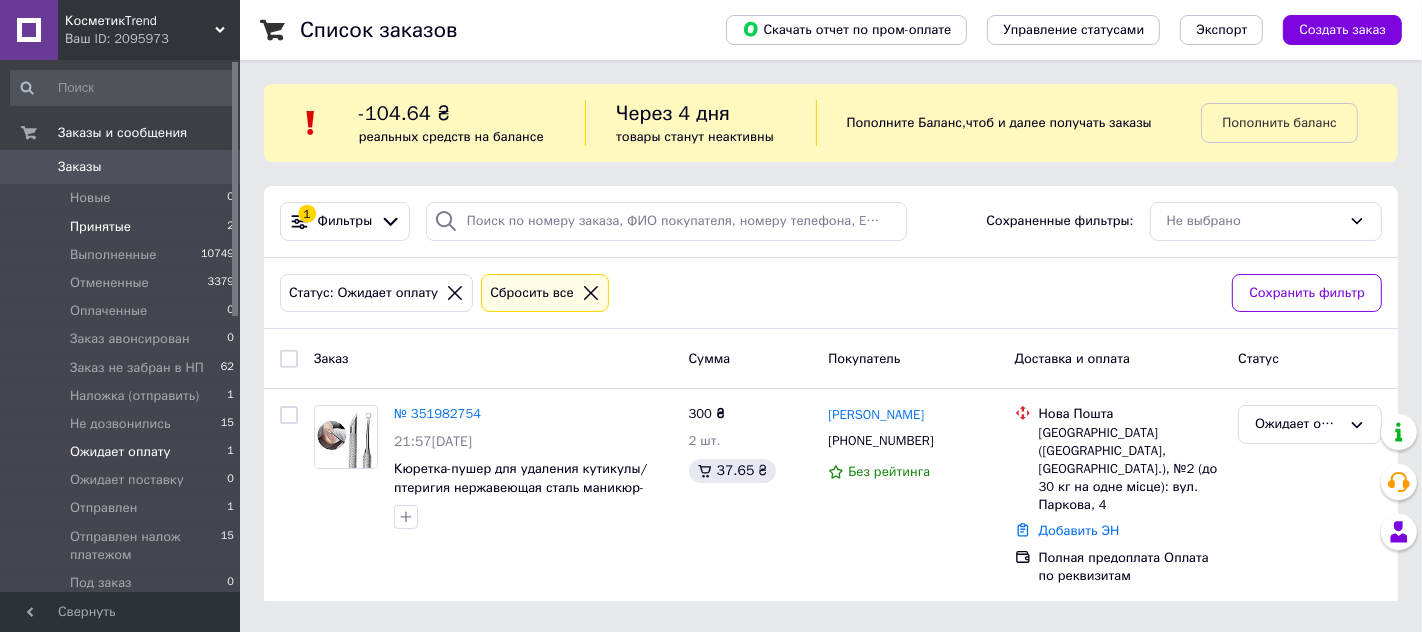 click on "Принятые" at bounding box center (100, 227) 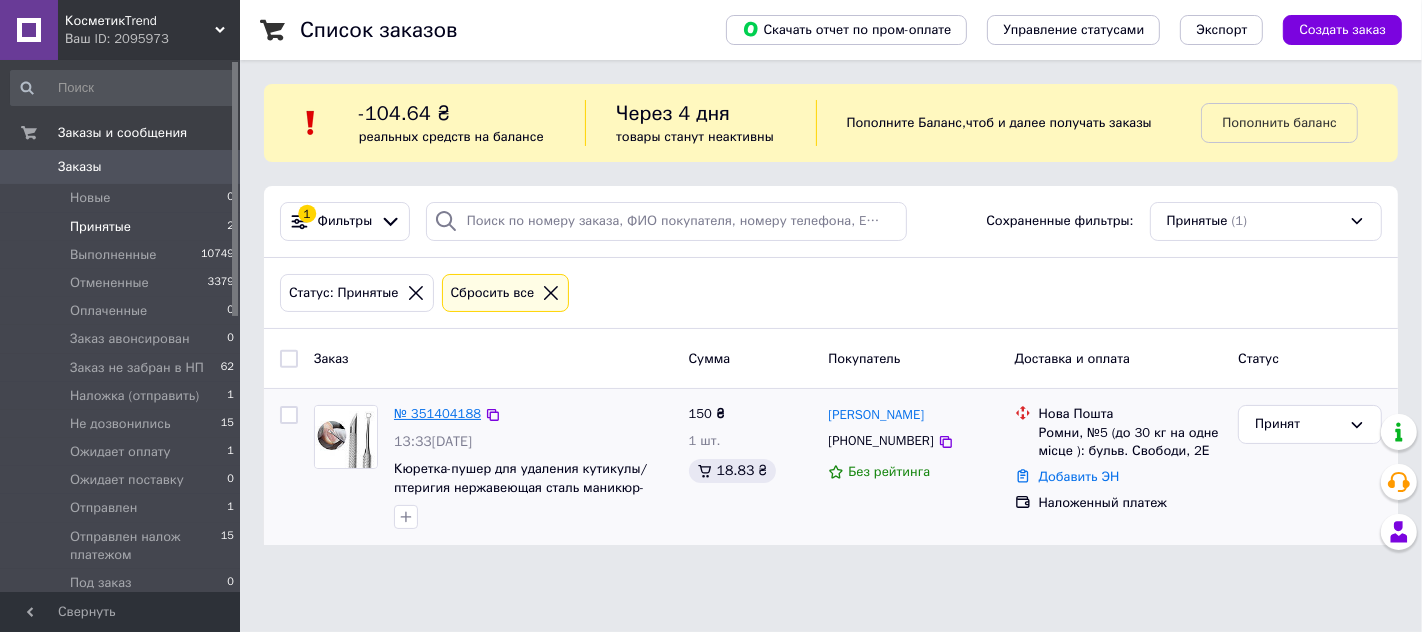 click on "№ 351404188" at bounding box center [437, 413] 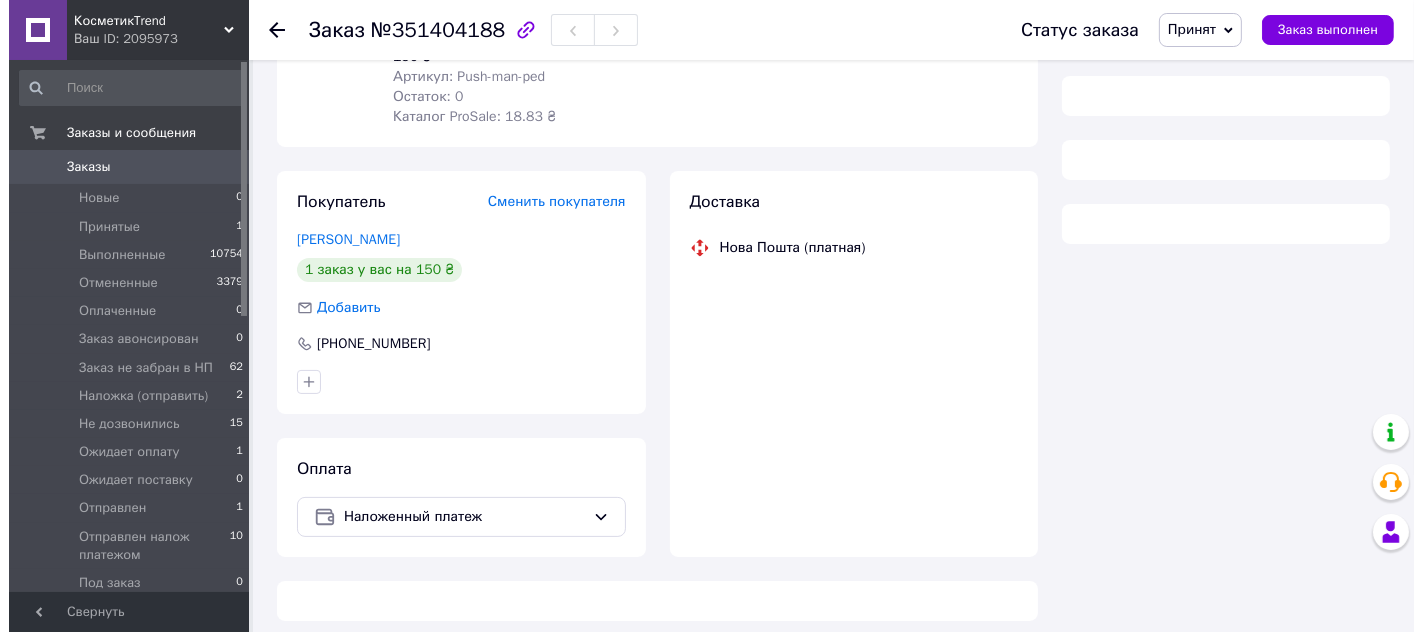 scroll, scrollTop: 299, scrollLeft: 0, axis: vertical 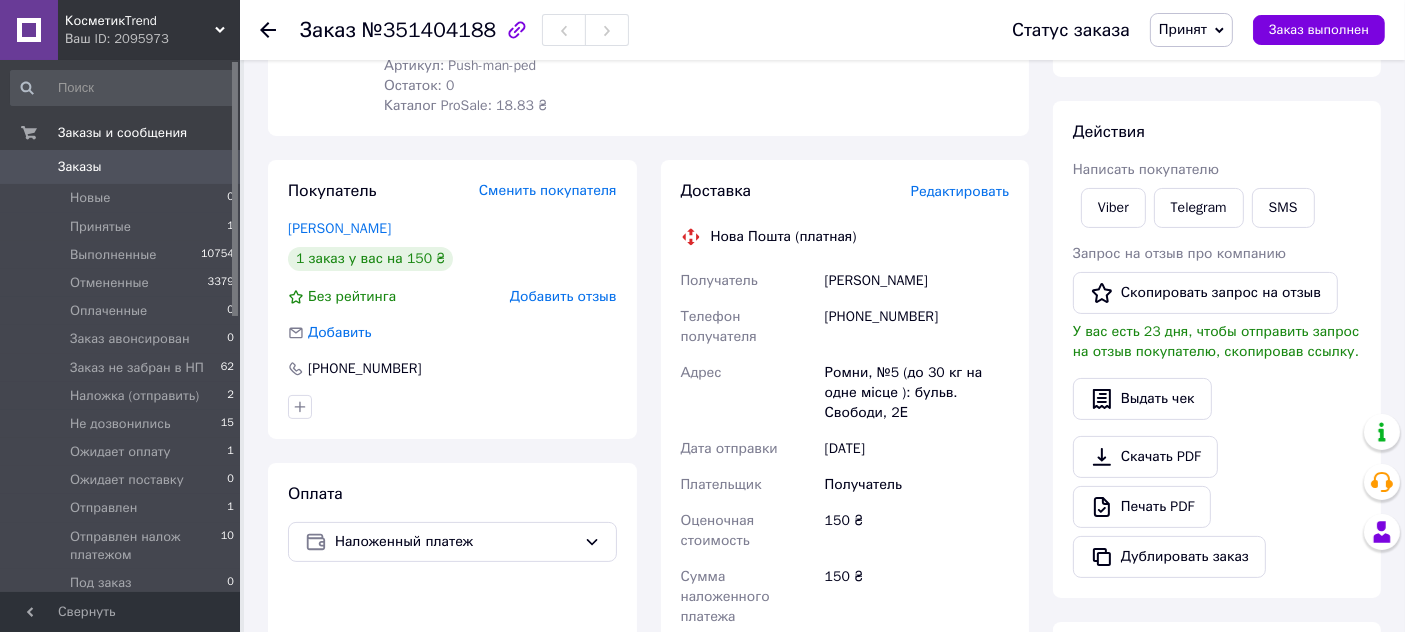 click on "Добавить отзыв" at bounding box center [563, 296] 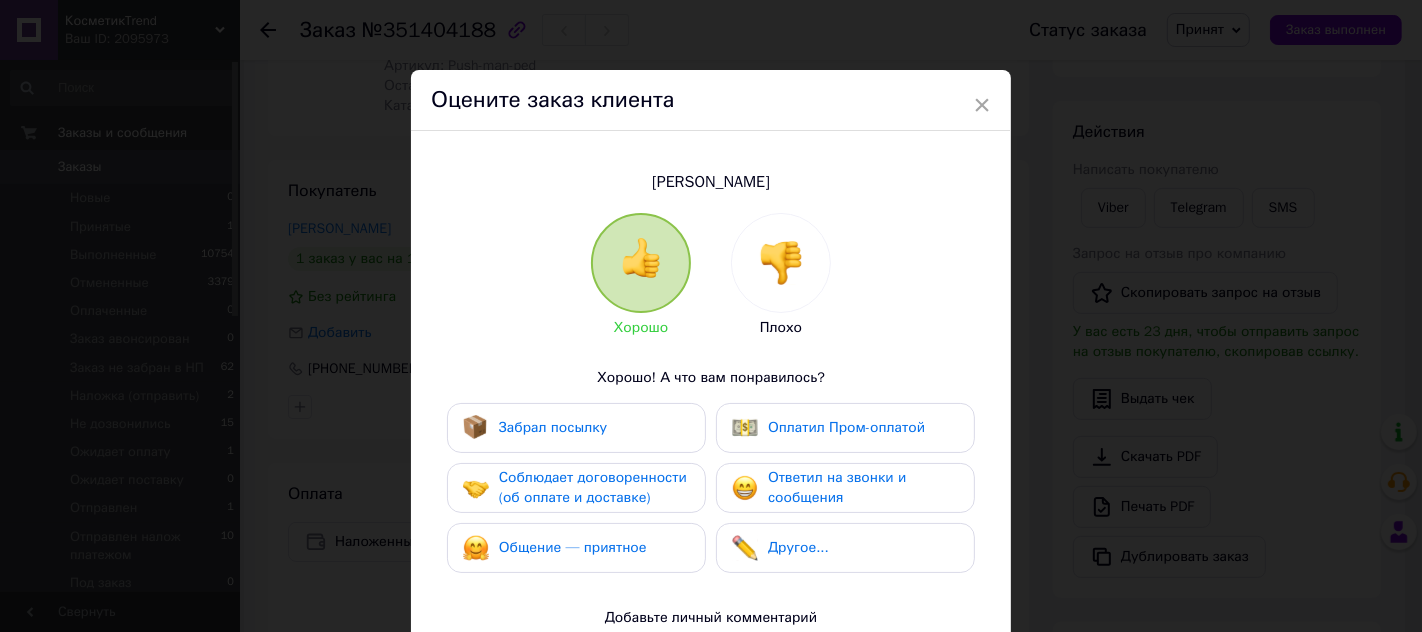 click on "Плохо" at bounding box center [781, 327] 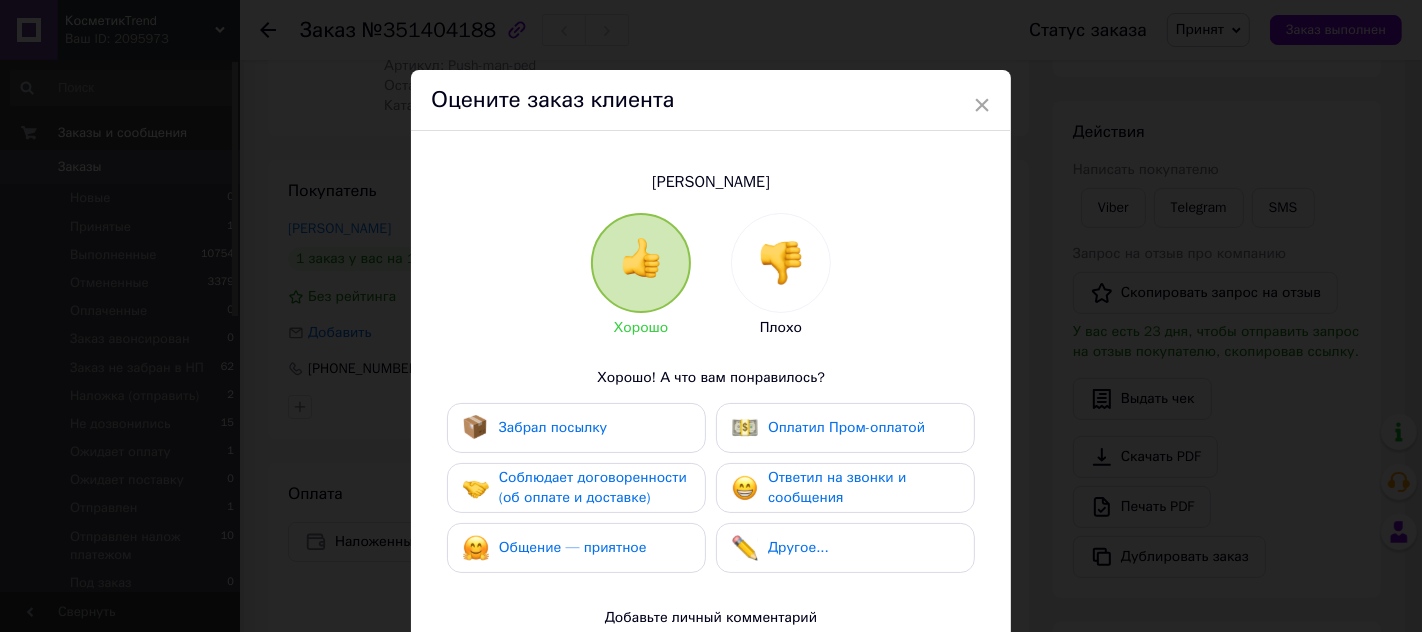 click on "Плохо" at bounding box center [781, 327] 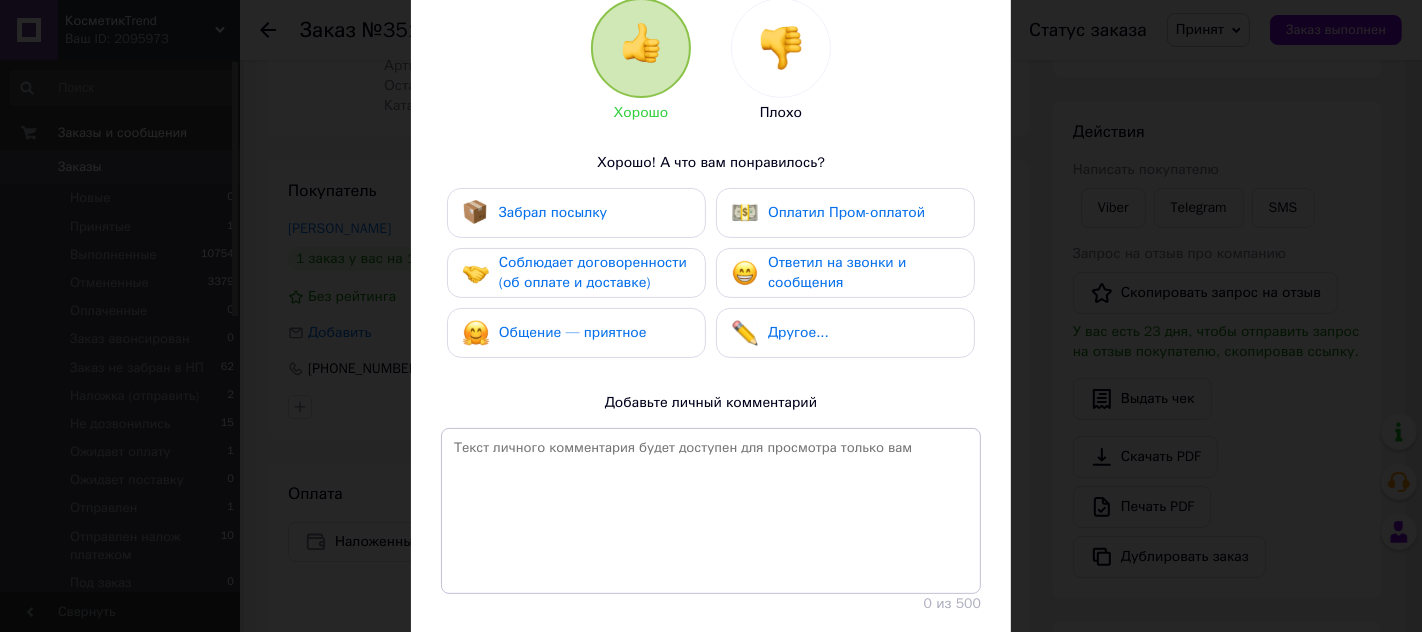 scroll, scrollTop: 222, scrollLeft: 0, axis: vertical 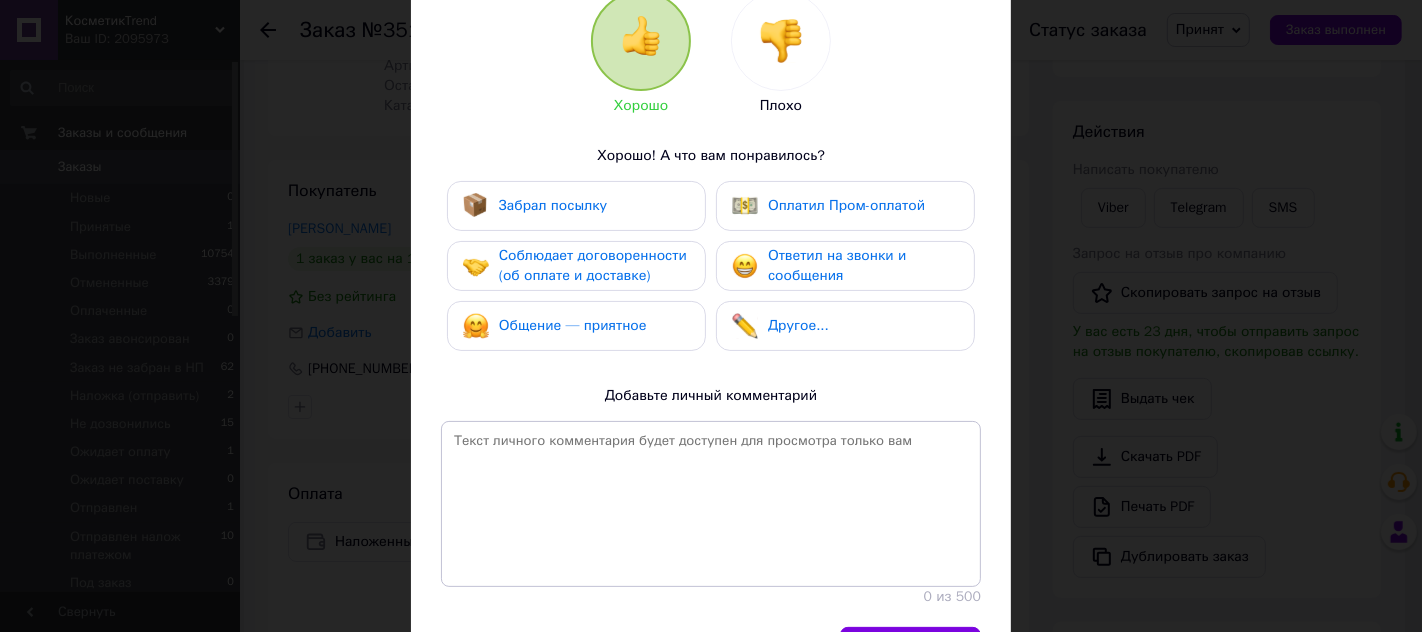 click on "Плохо" at bounding box center [781, 105] 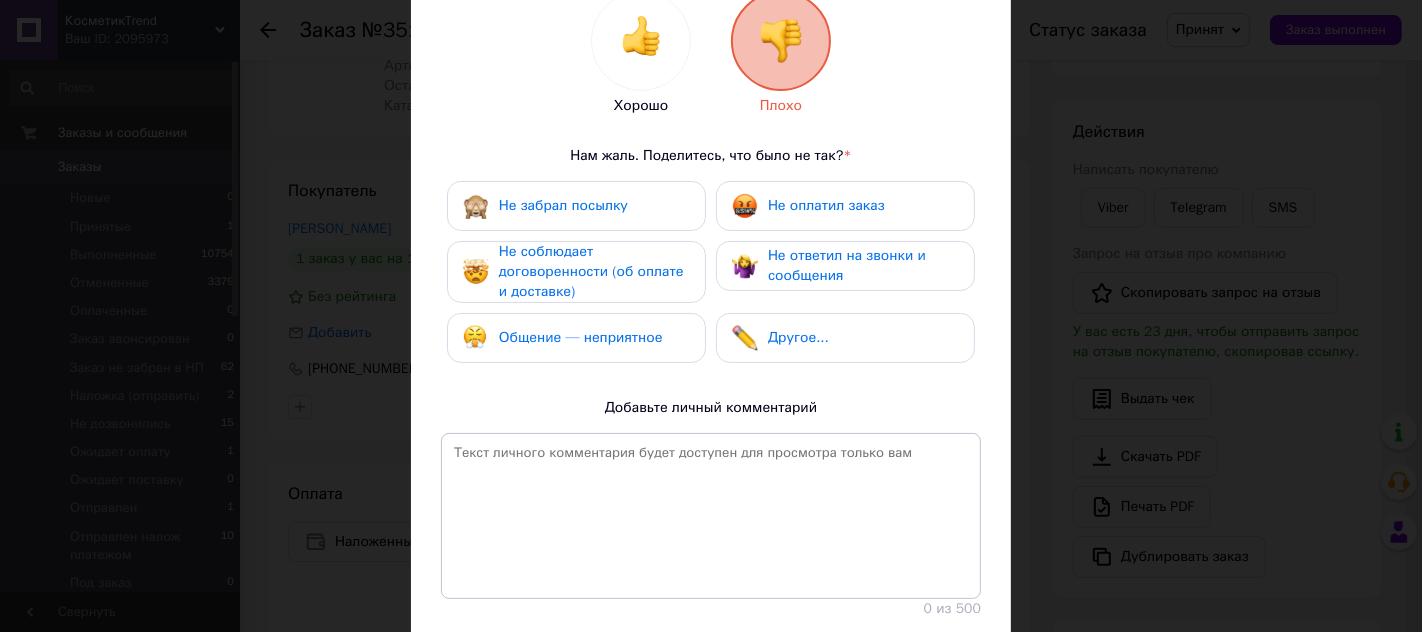 click on "Общение — неприятное" at bounding box center [581, 337] 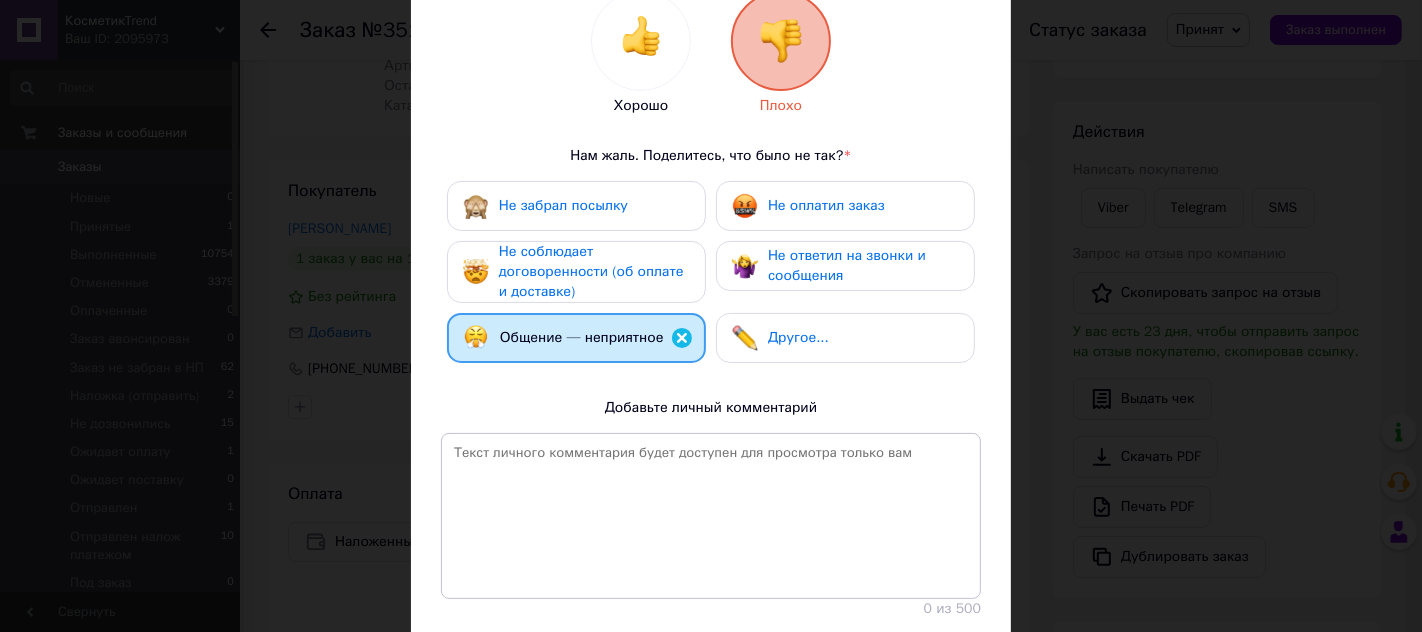 click on "Не соблюдает договоренности (об оплате и доставке)" at bounding box center (591, 271) 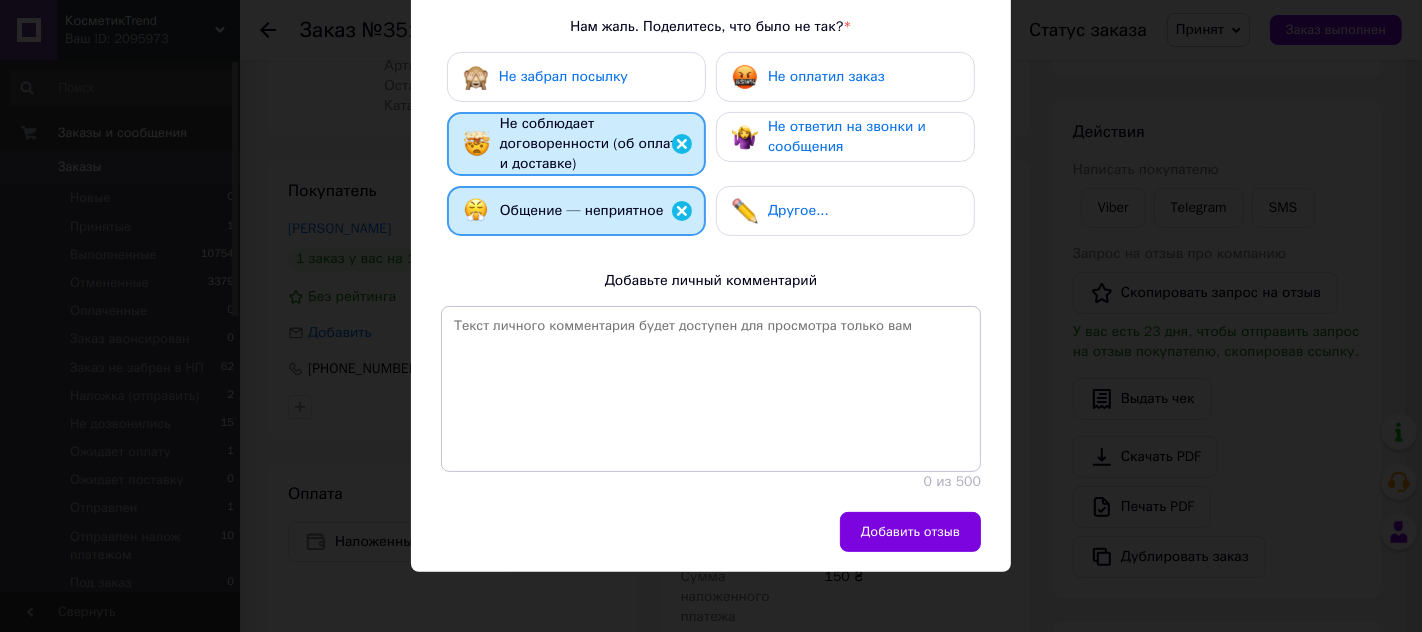 scroll, scrollTop: 357, scrollLeft: 0, axis: vertical 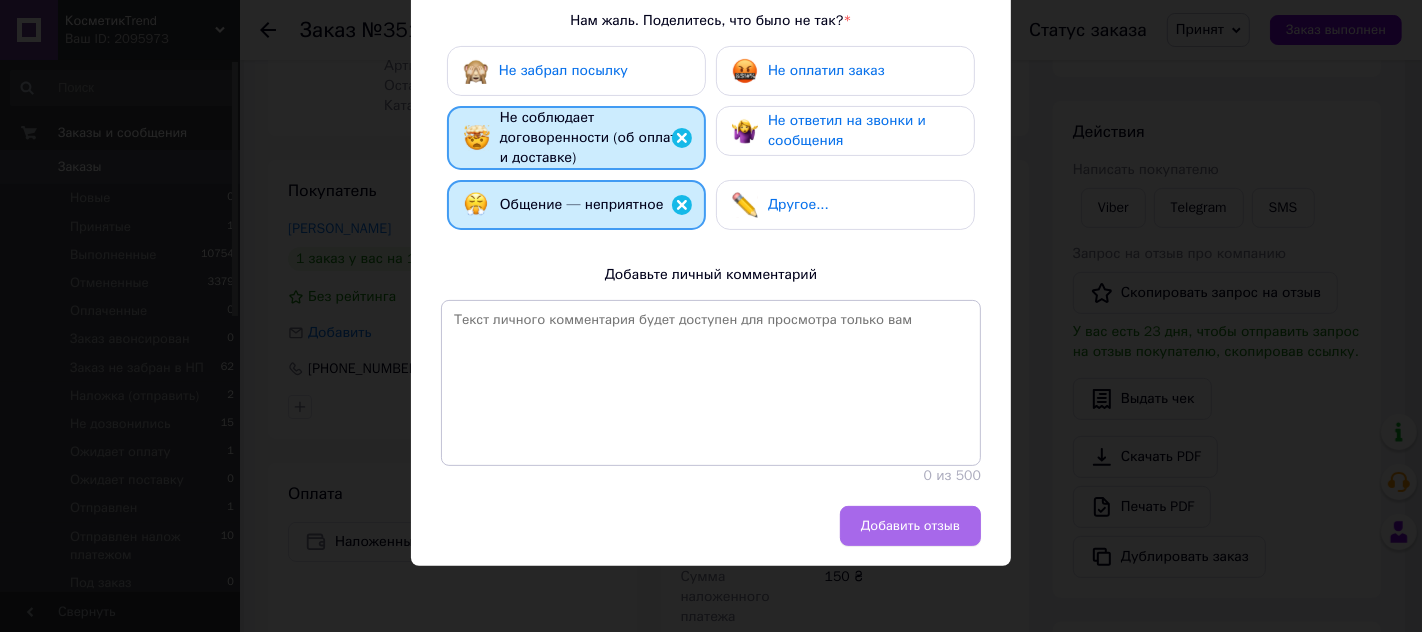 click on "Добавить отзыв" at bounding box center [910, 526] 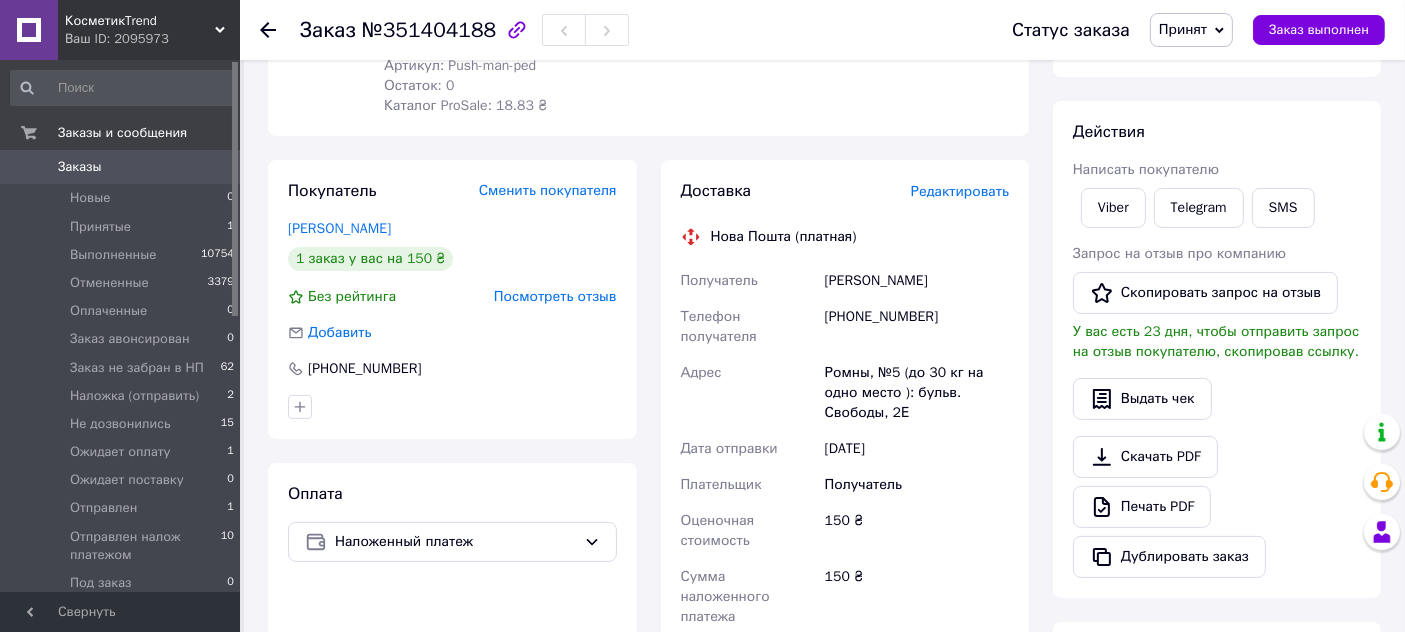 click on "Принят" at bounding box center [1183, 29] 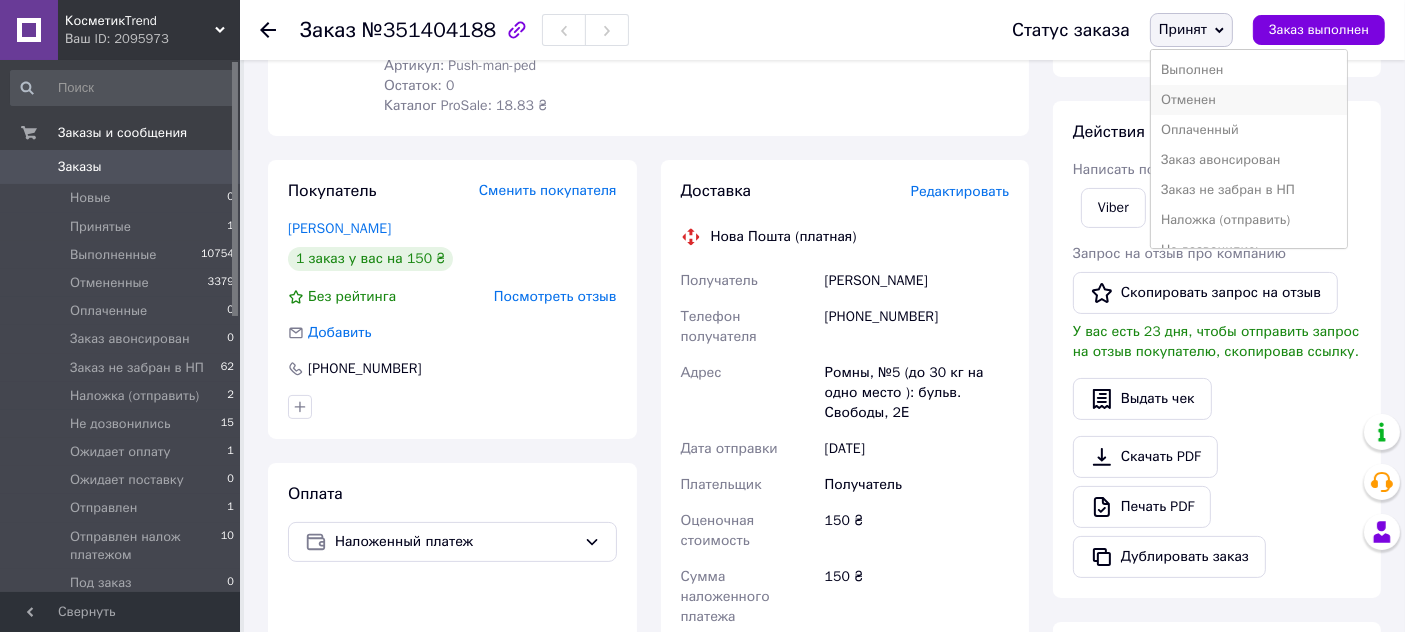 click on "Отменен" at bounding box center (1249, 100) 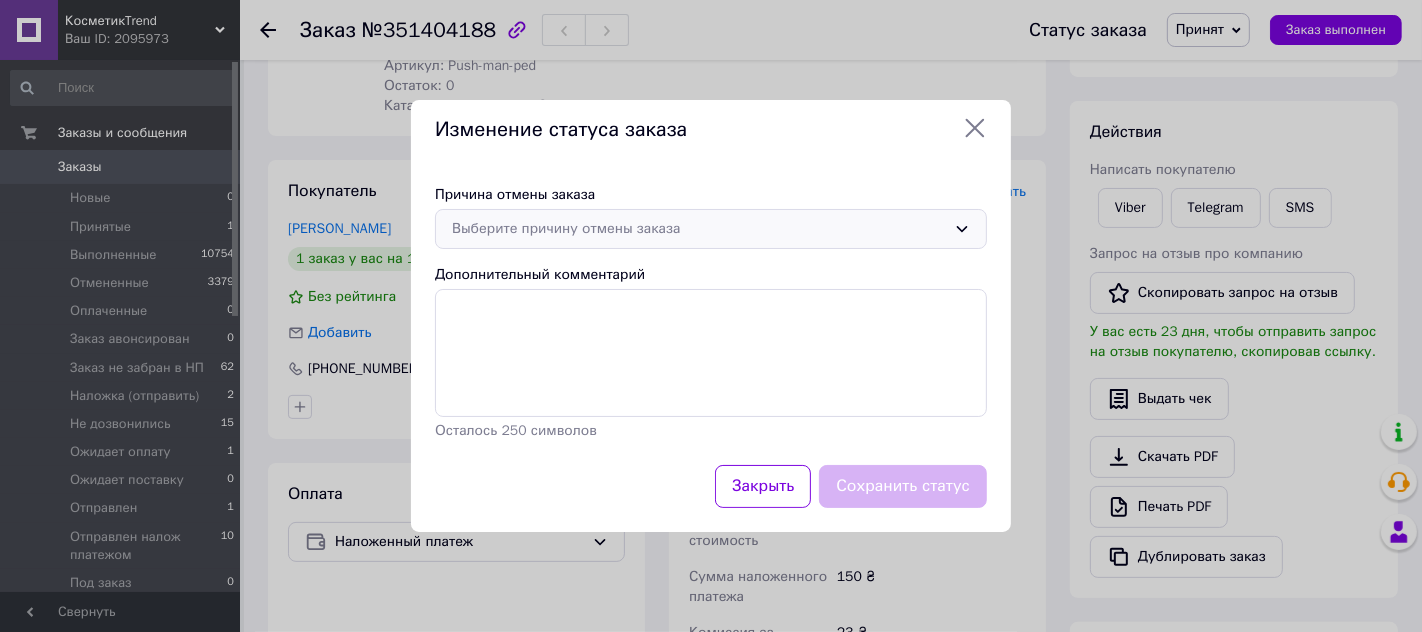 click on "Выберите причину отмены заказа" at bounding box center (699, 229) 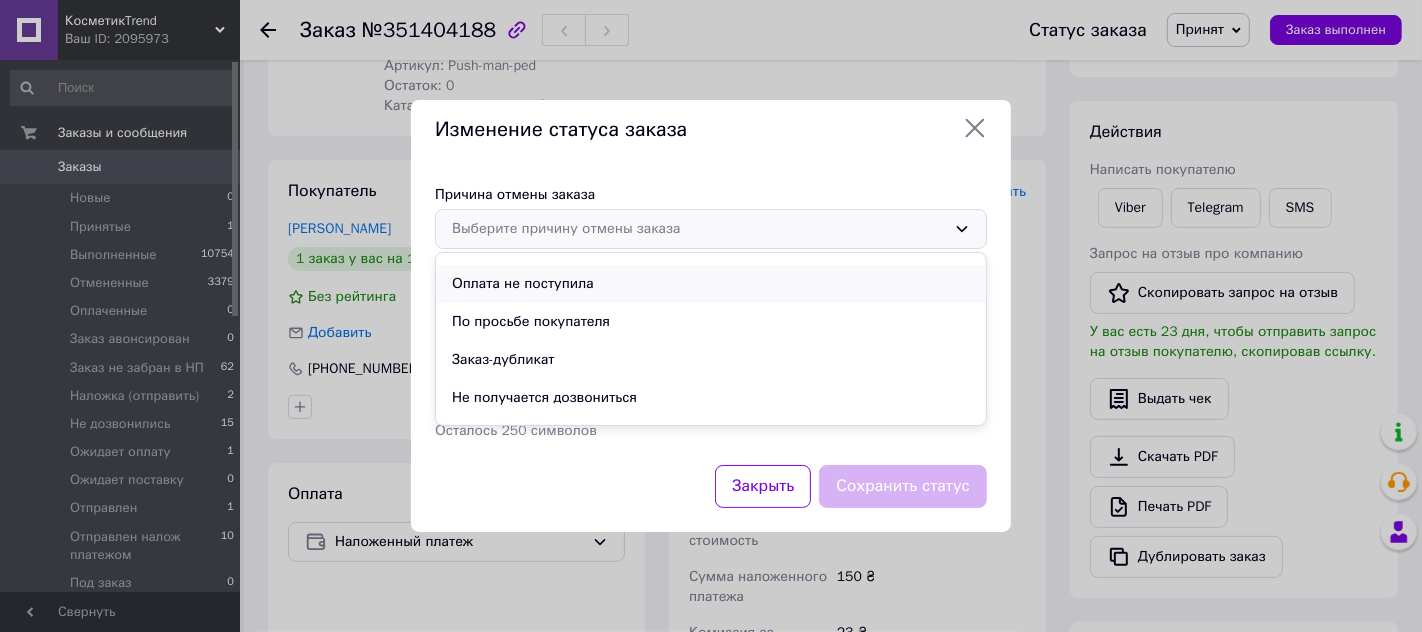scroll, scrollTop: 93, scrollLeft: 0, axis: vertical 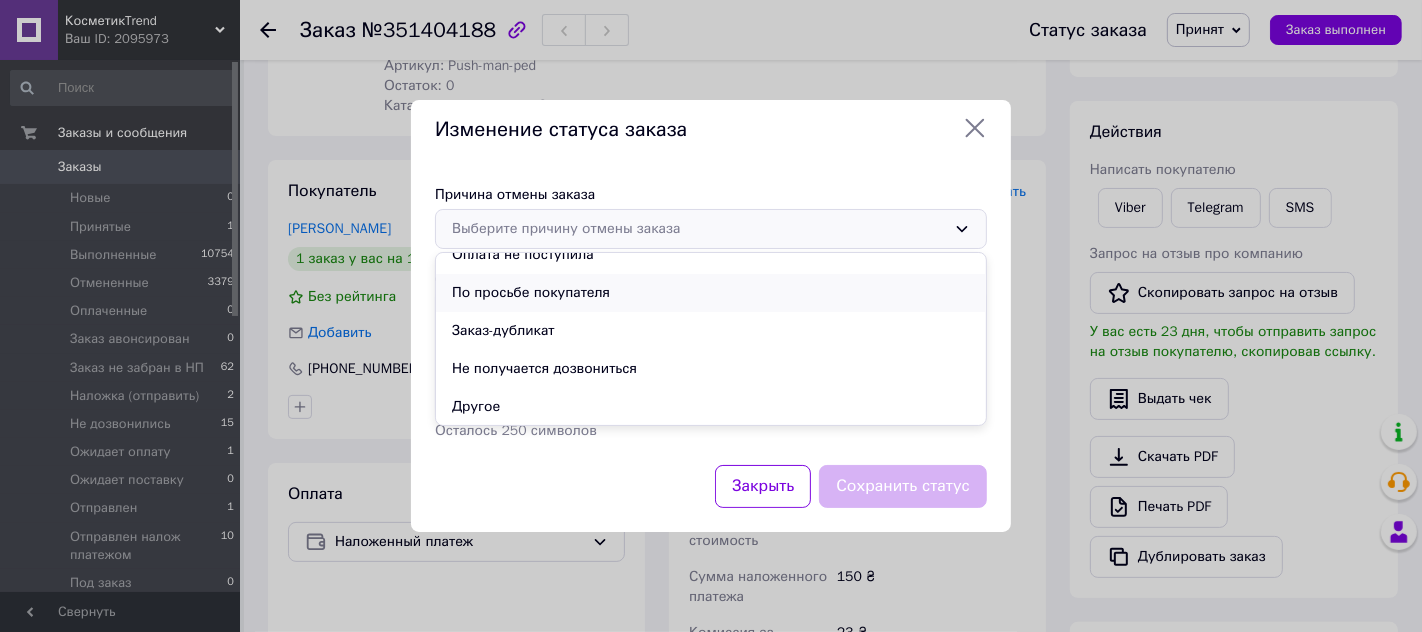 click on "По просьбе покупателя" at bounding box center (711, 293) 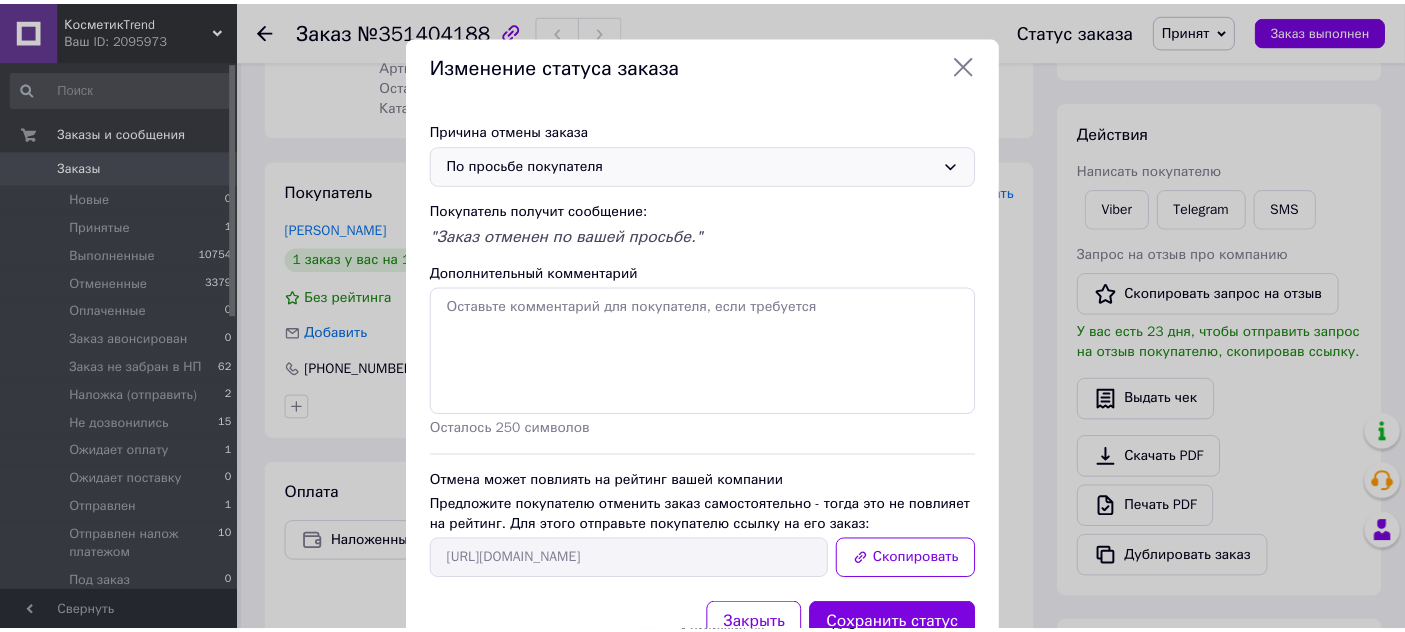 scroll, scrollTop: 72, scrollLeft: 0, axis: vertical 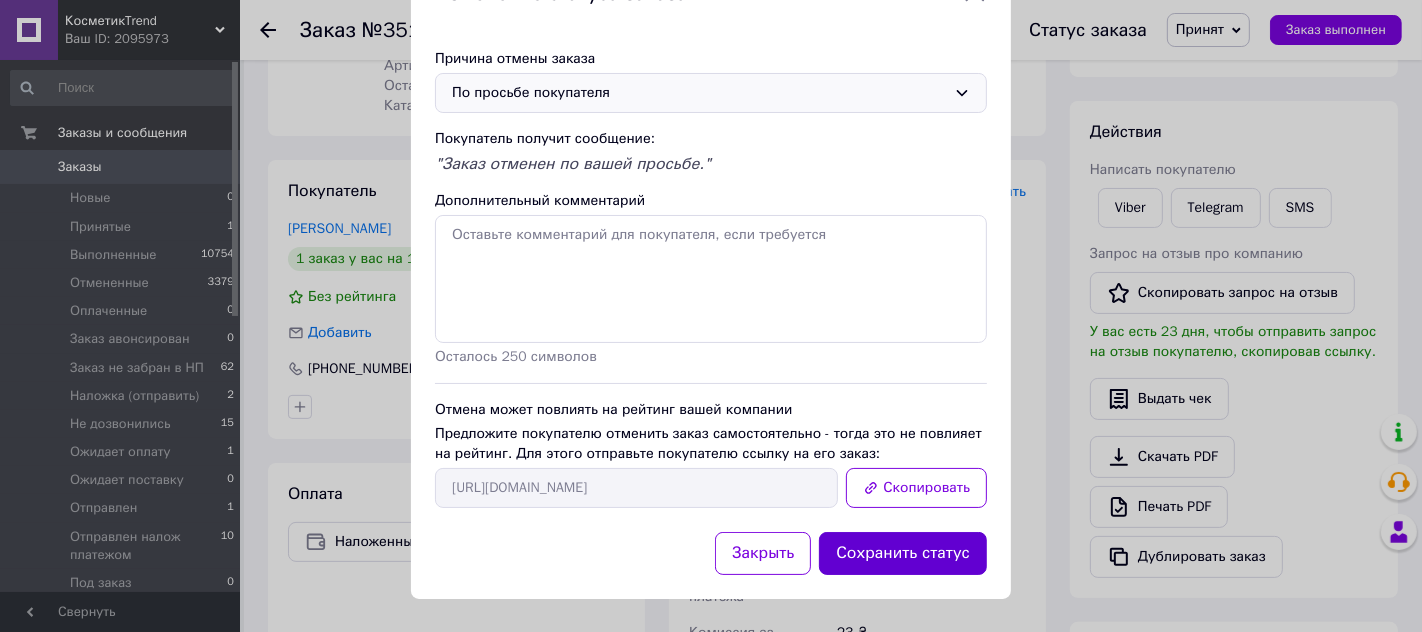 click on "Сохранить статус" at bounding box center [903, 553] 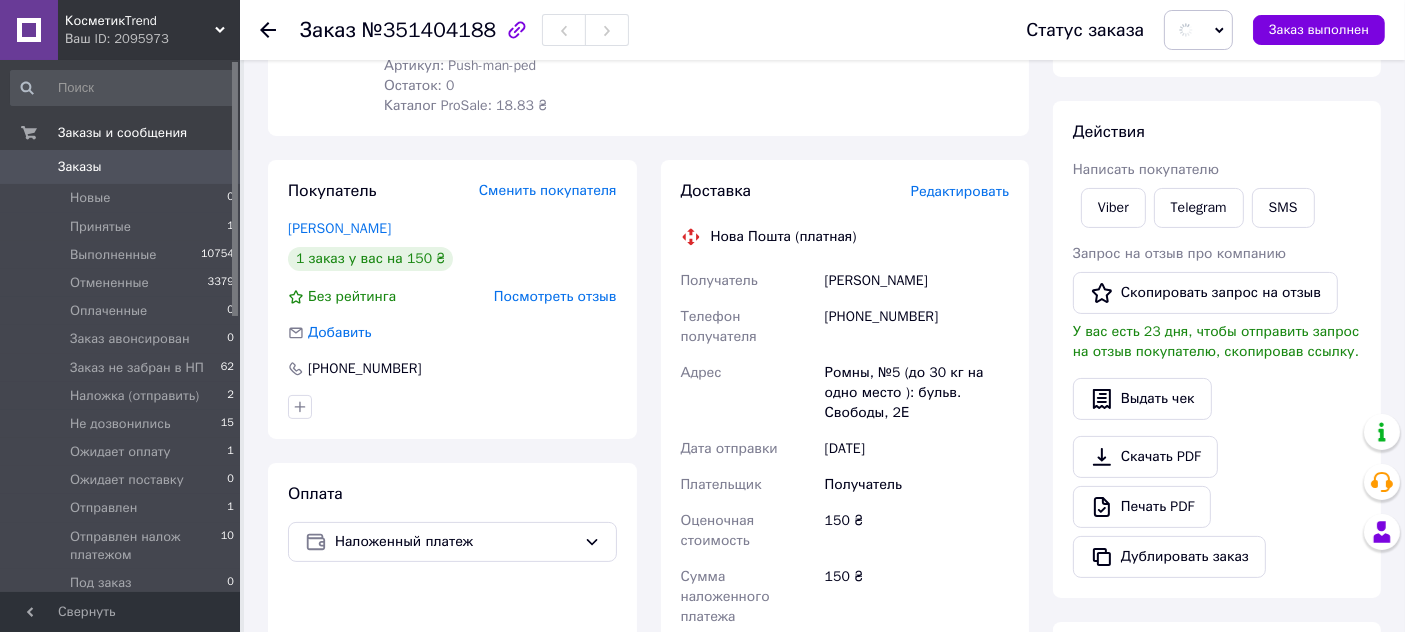 click 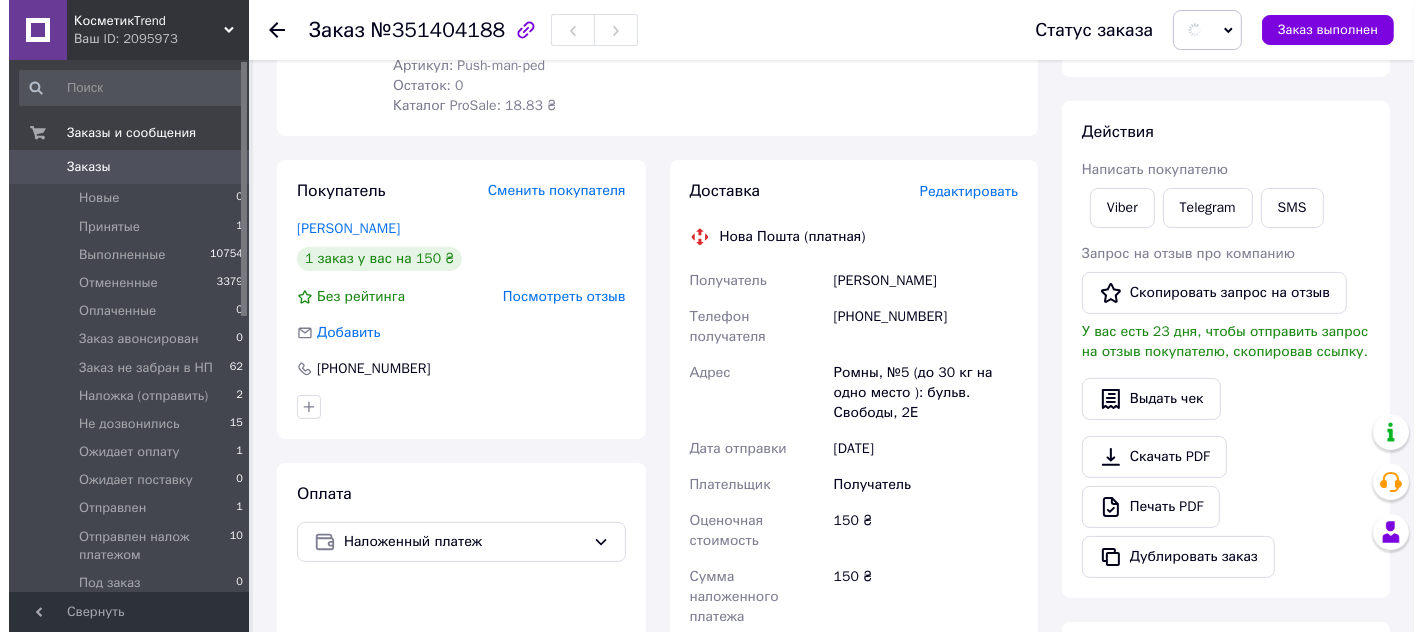 scroll, scrollTop: 0, scrollLeft: 0, axis: both 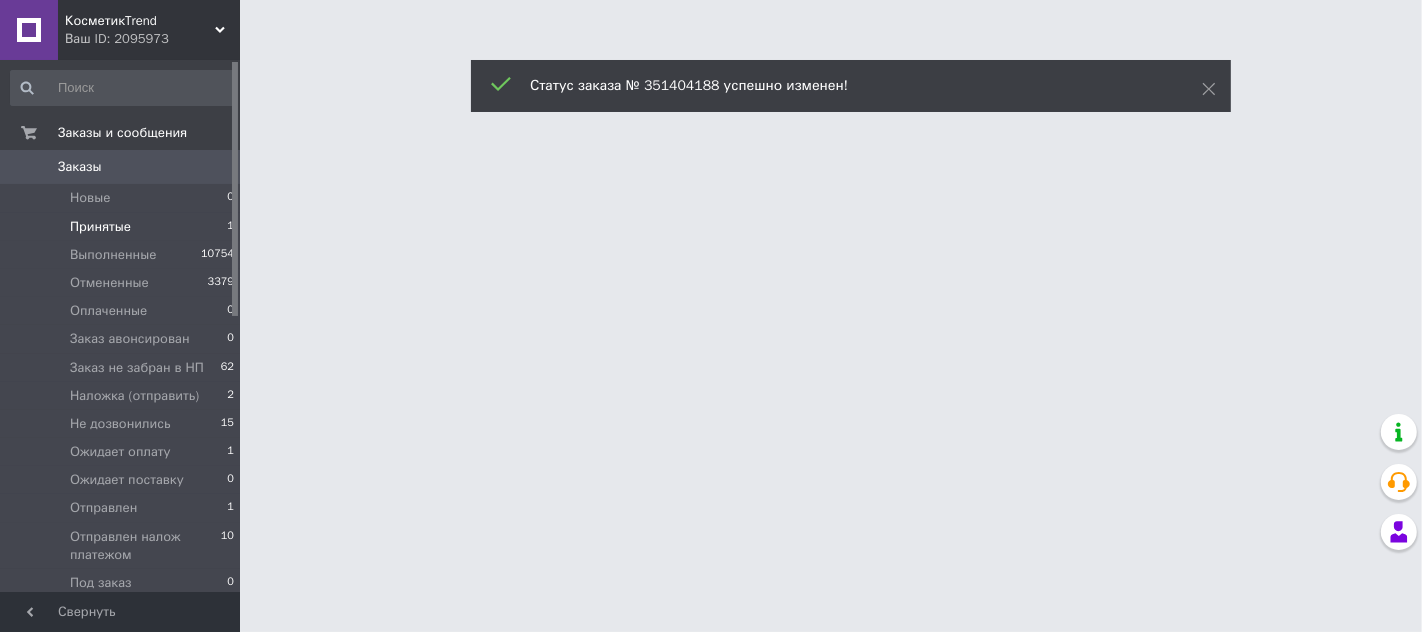 click on "Принятые" at bounding box center (100, 227) 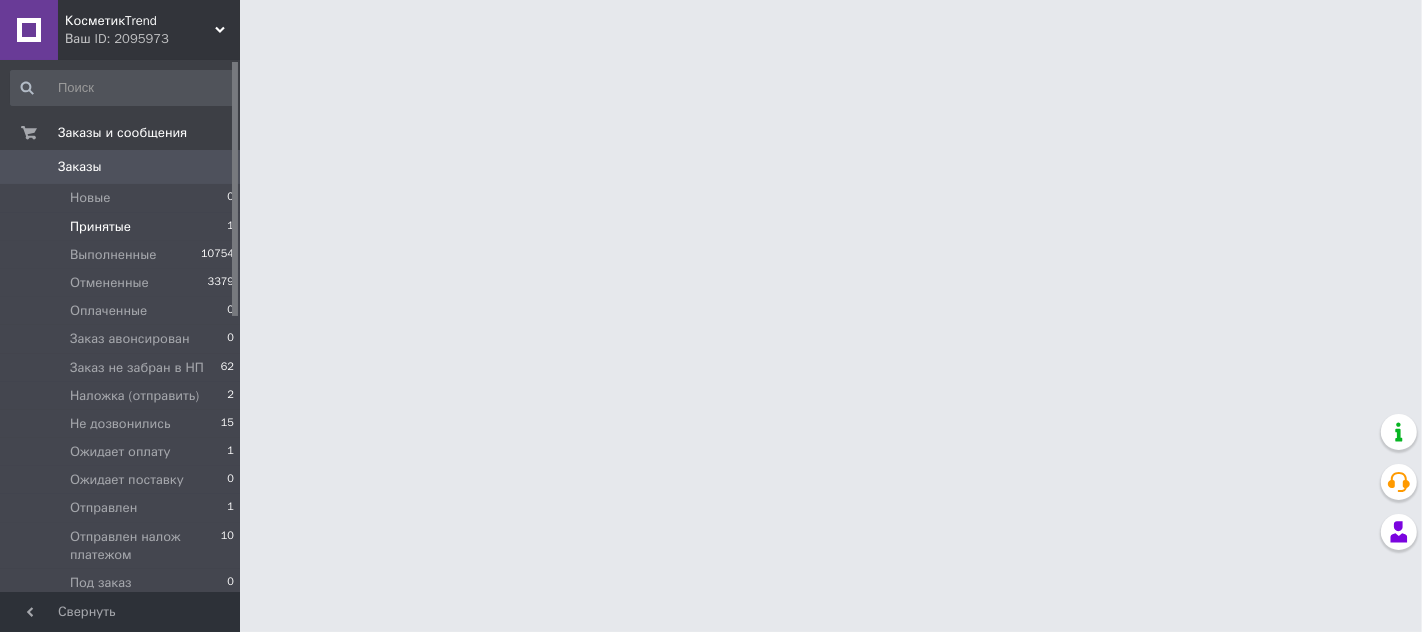 click on "Принятые" at bounding box center [100, 227] 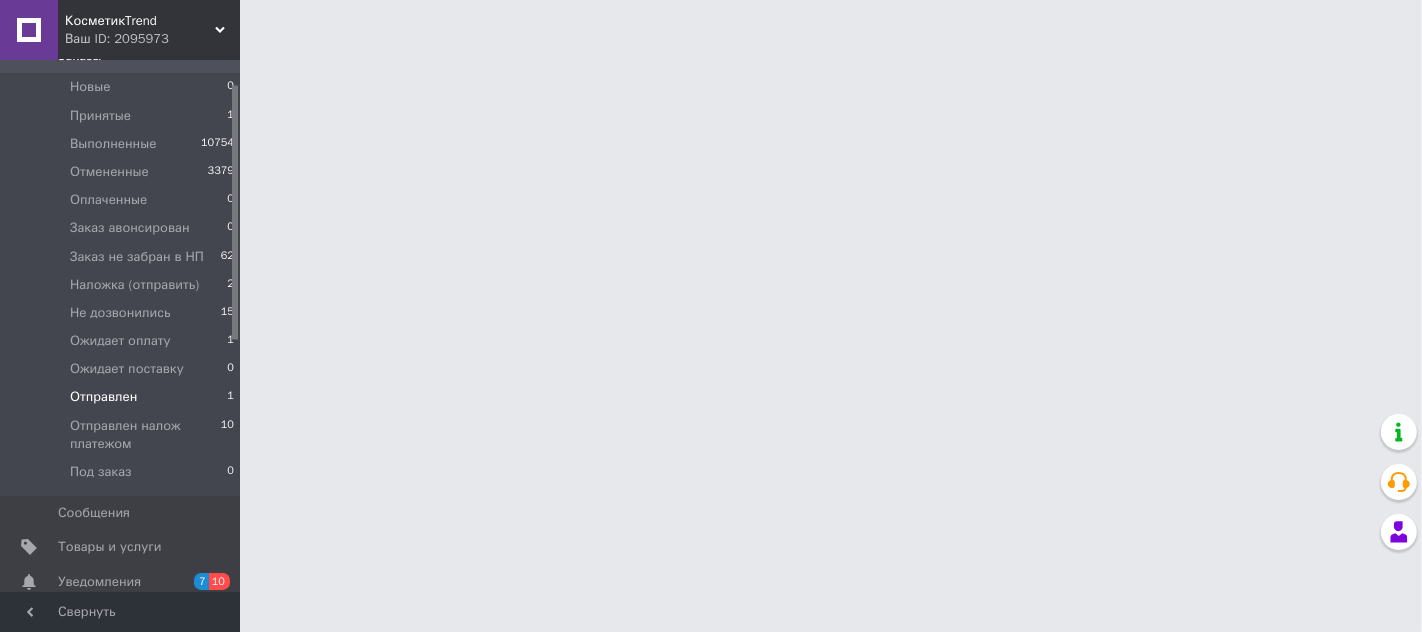 scroll, scrollTop: 0, scrollLeft: 0, axis: both 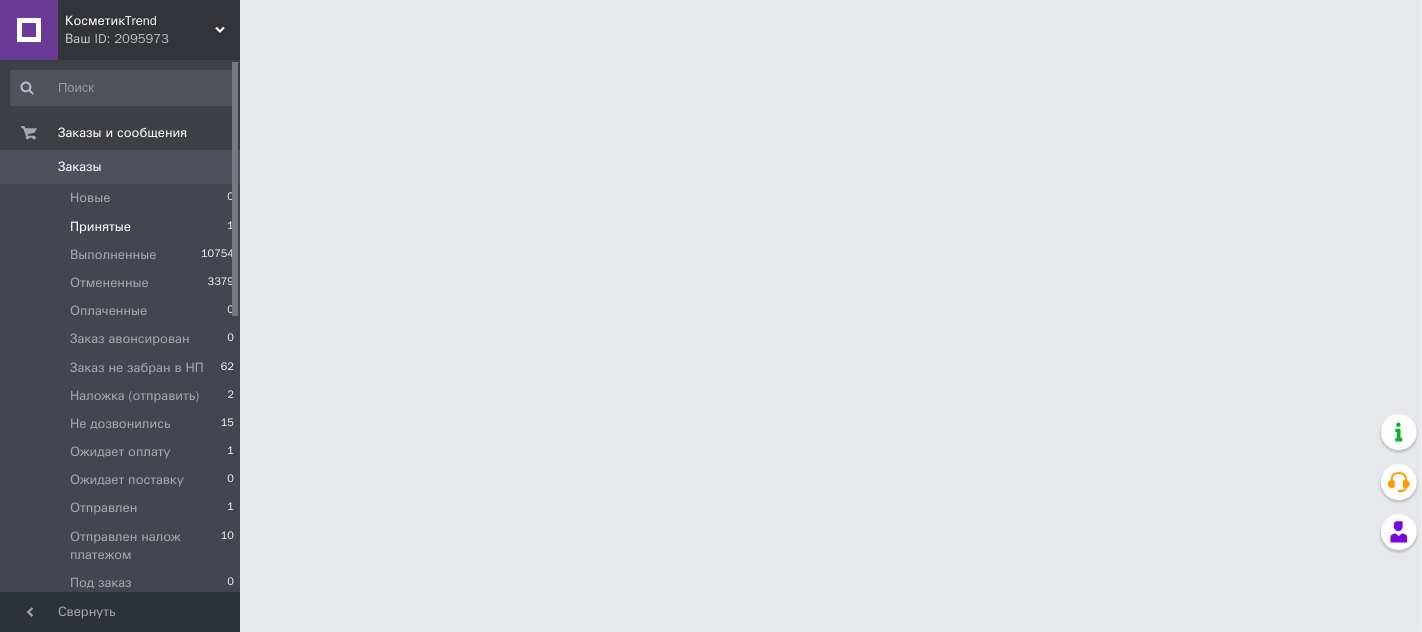 click on "Принятые 1" at bounding box center (123, 227) 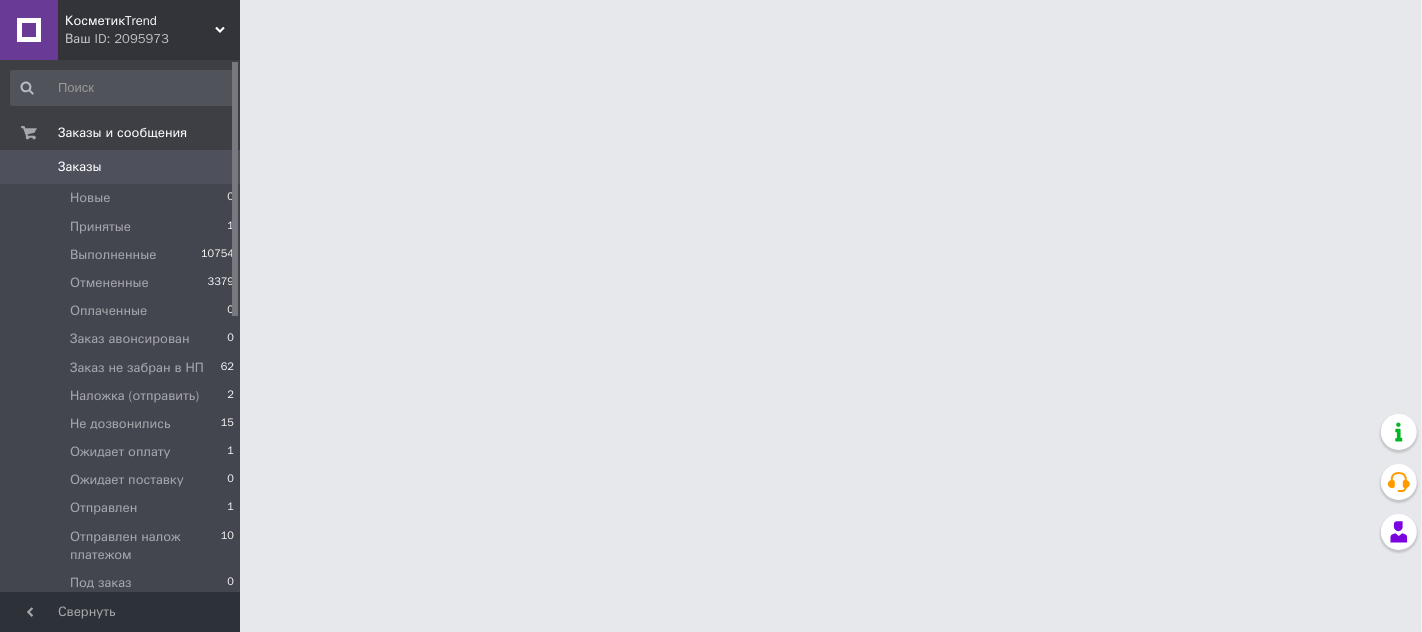 click on "Заказы" at bounding box center [80, 167] 